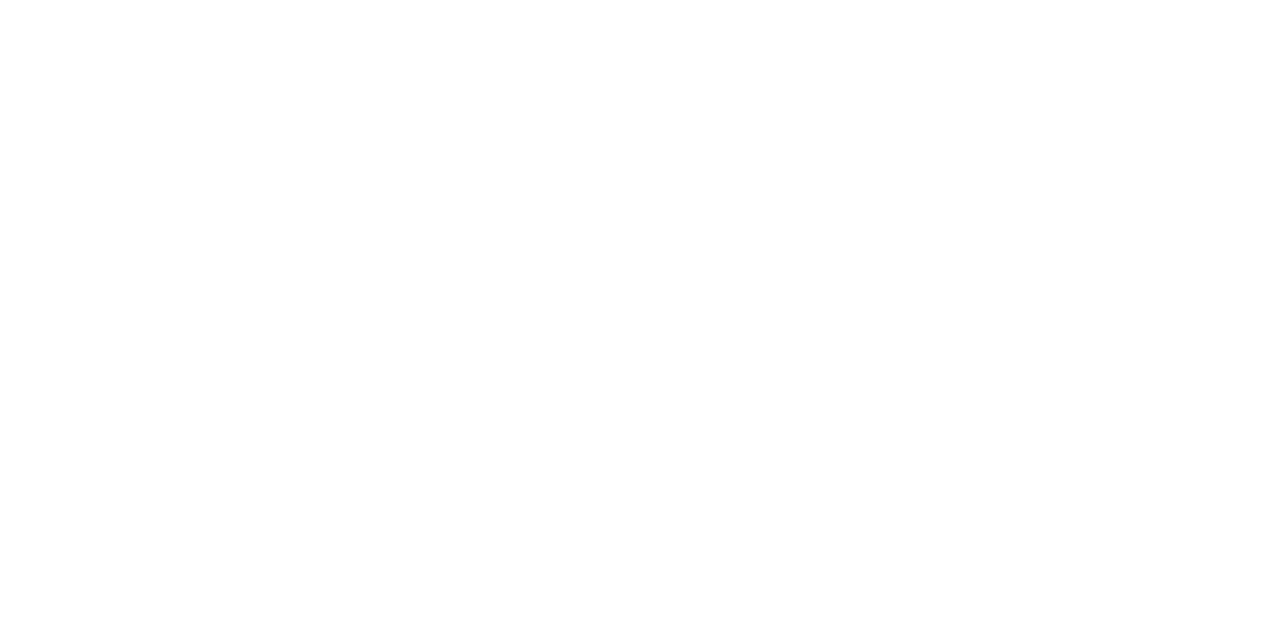 scroll, scrollTop: 0, scrollLeft: 0, axis: both 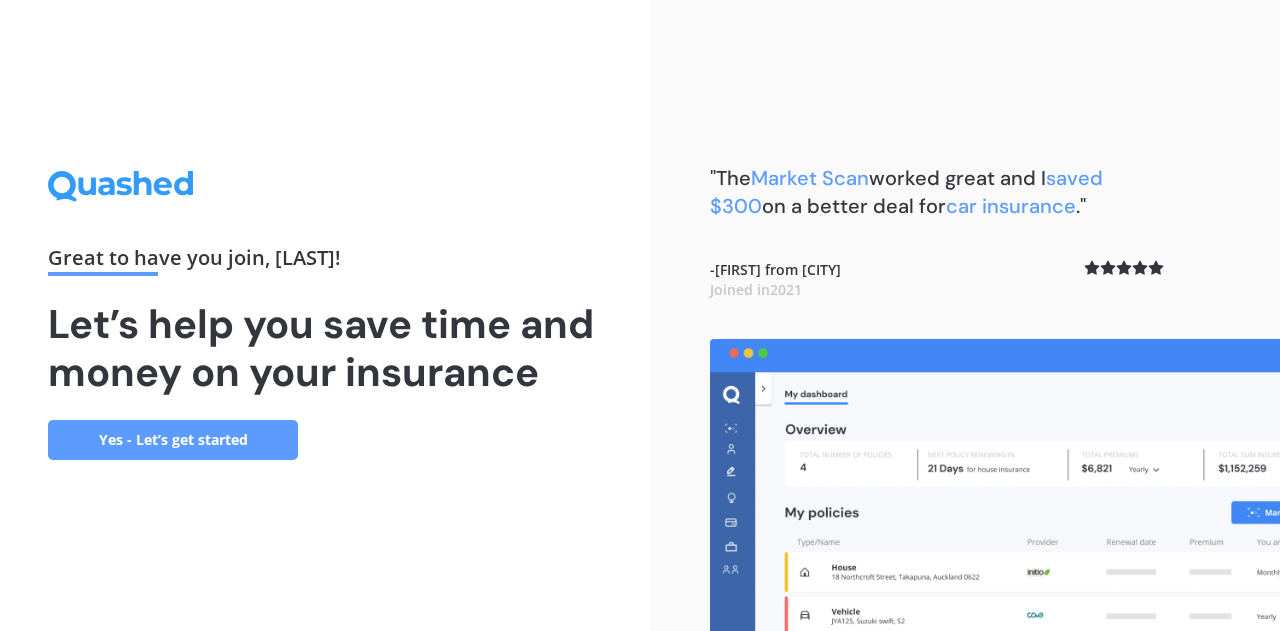click on "Yes - Let’s get started" at bounding box center (173, 440) 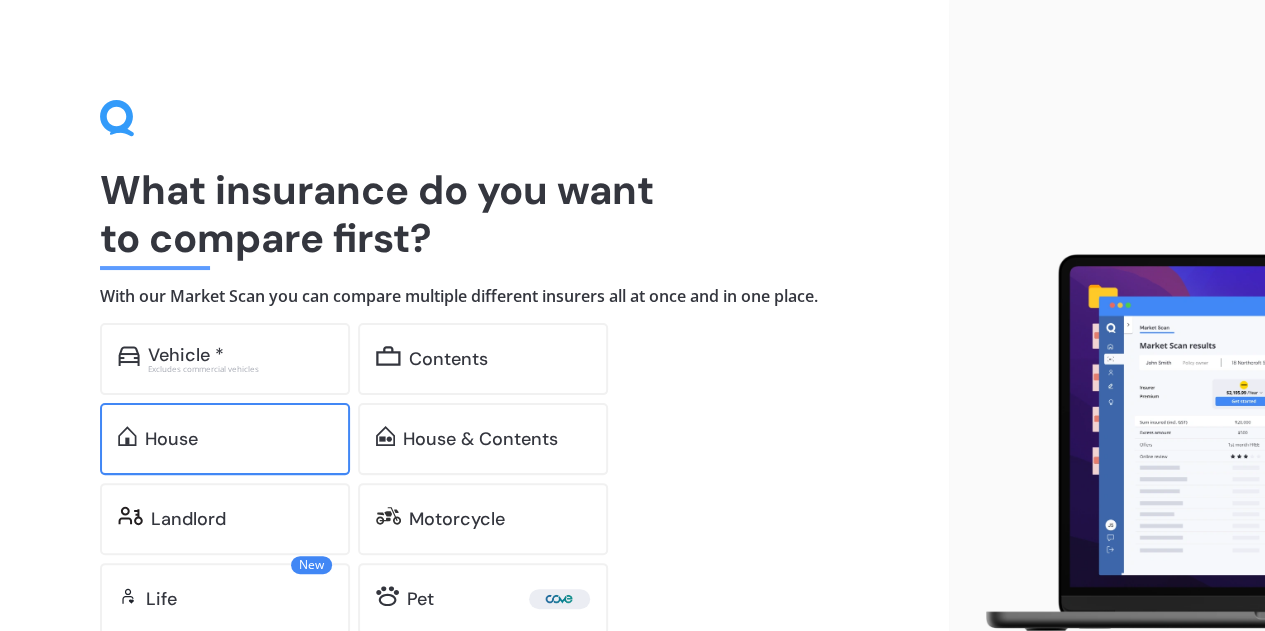 click on "House" at bounding box center (171, 439) 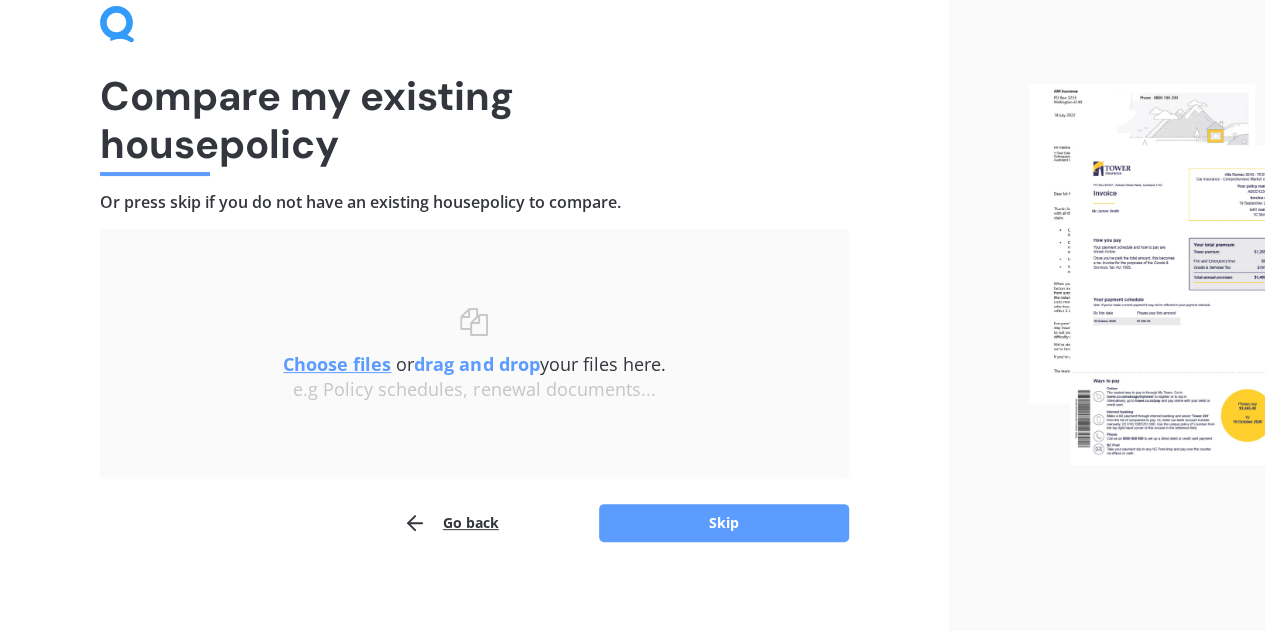 scroll, scrollTop: 105, scrollLeft: 0, axis: vertical 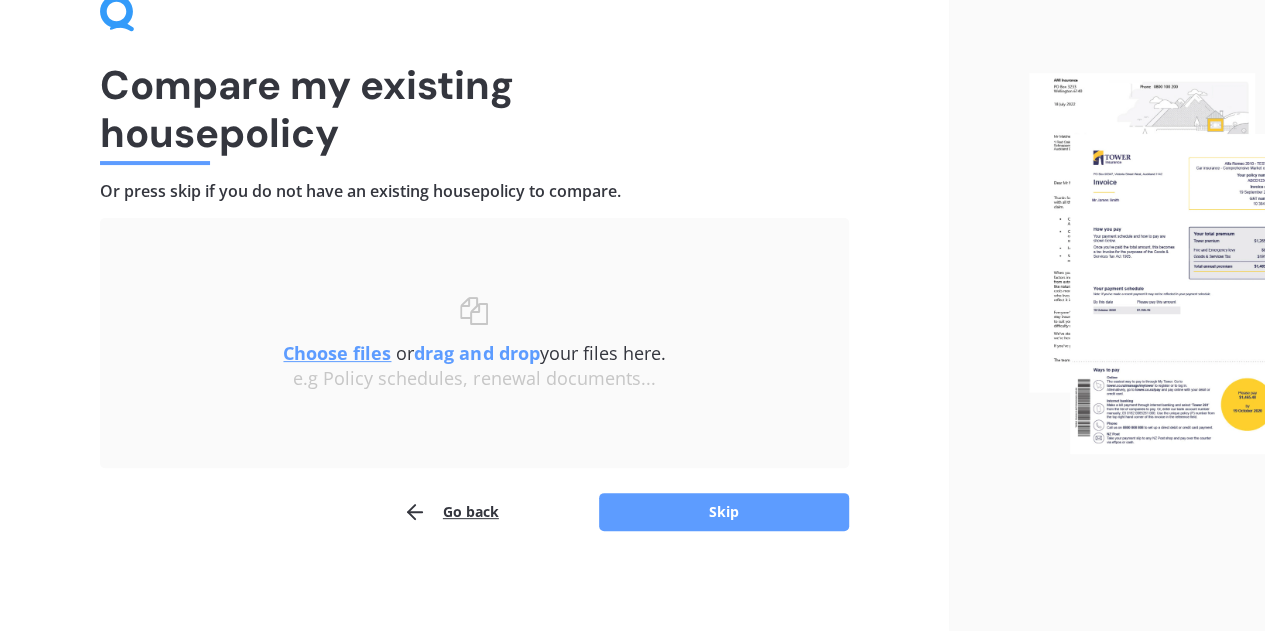 click on "Choose files" at bounding box center [337, 353] 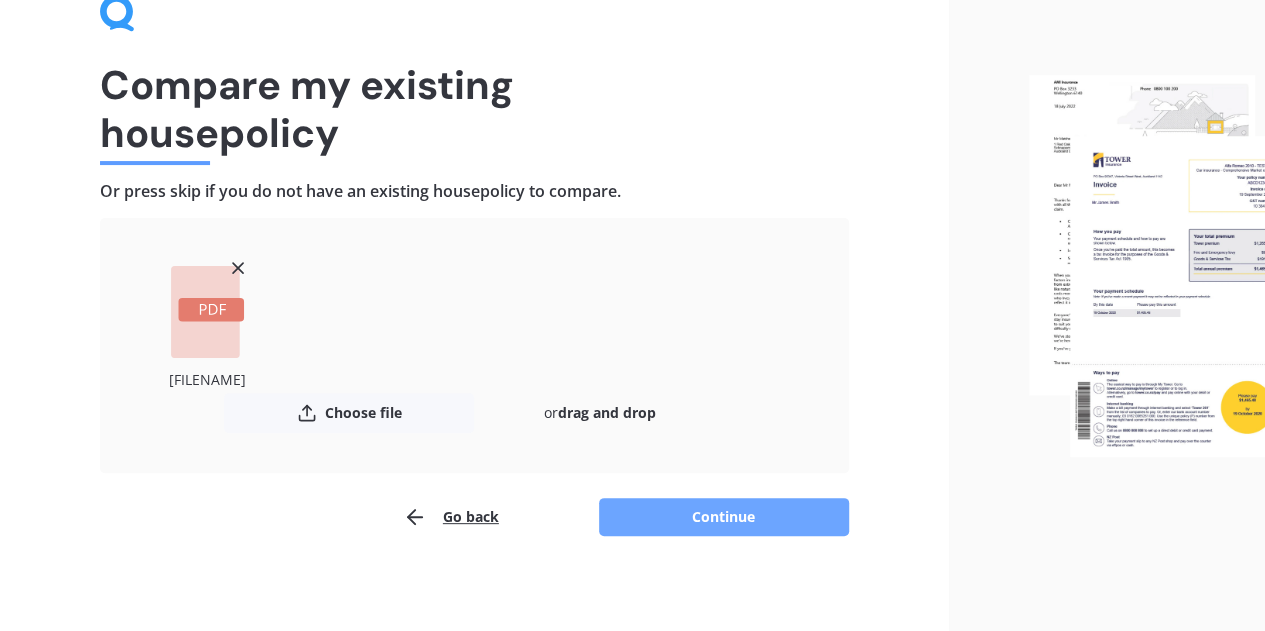 click on "Continue" at bounding box center [724, 517] 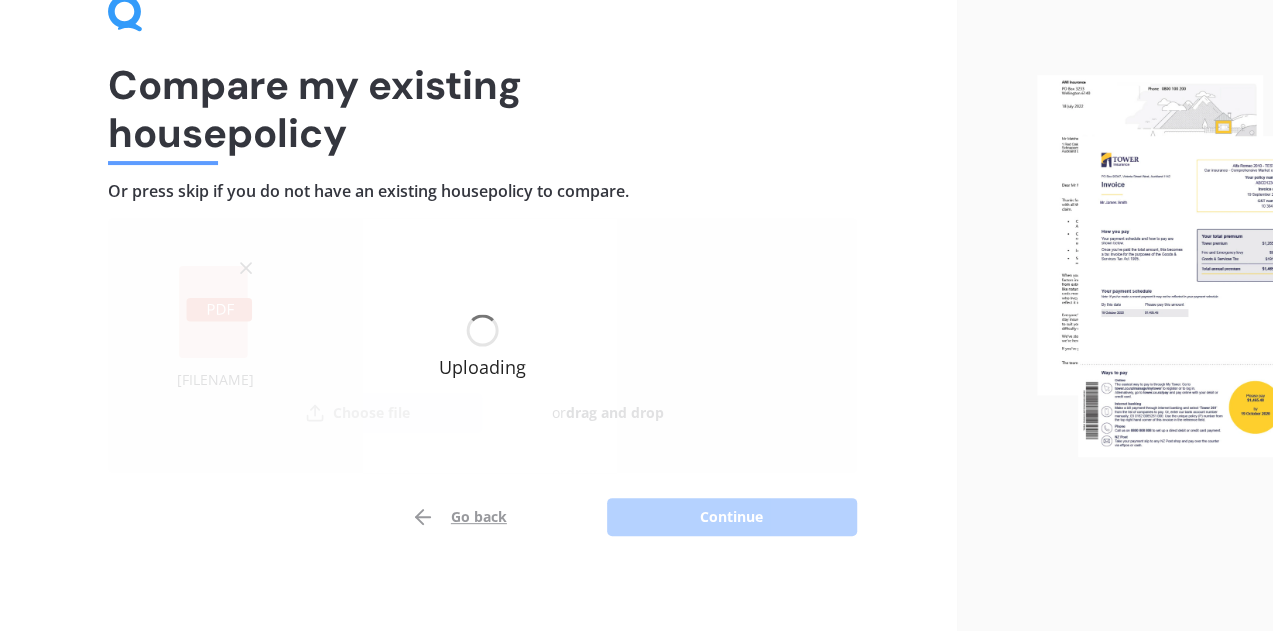 scroll, scrollTop: 0, scrollLeft: 0, axis: both 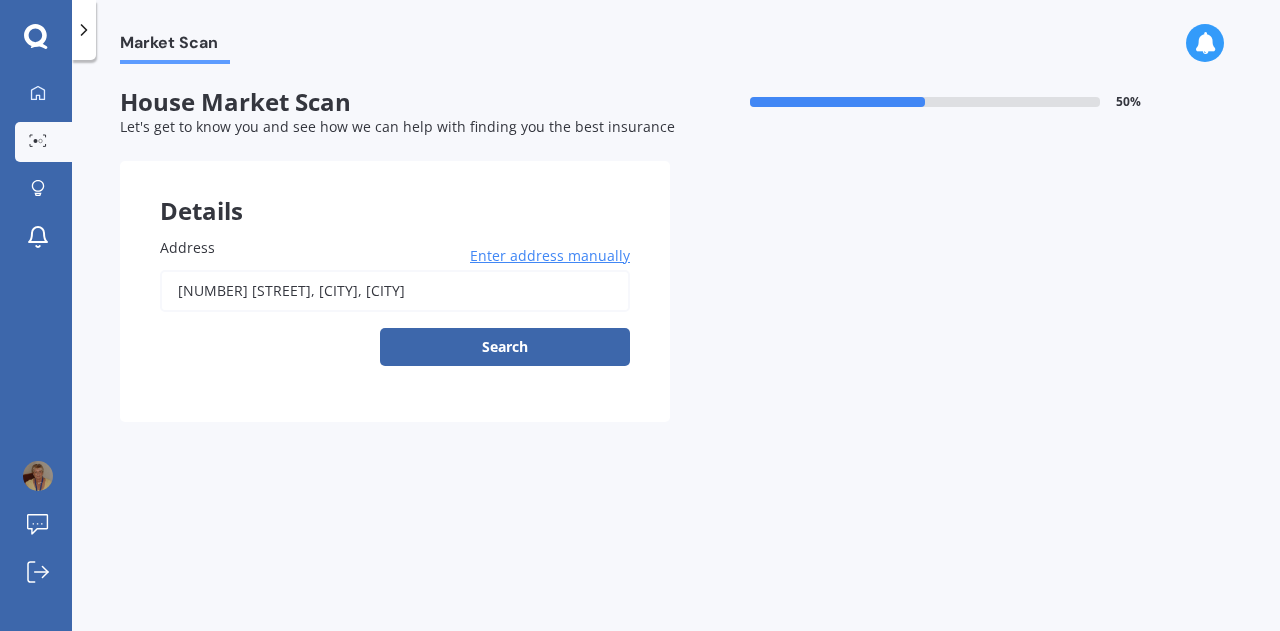 click on "20 Okareka Loop Rd, Lake Okareka, Rotorua" at bounding box center (395, 291) 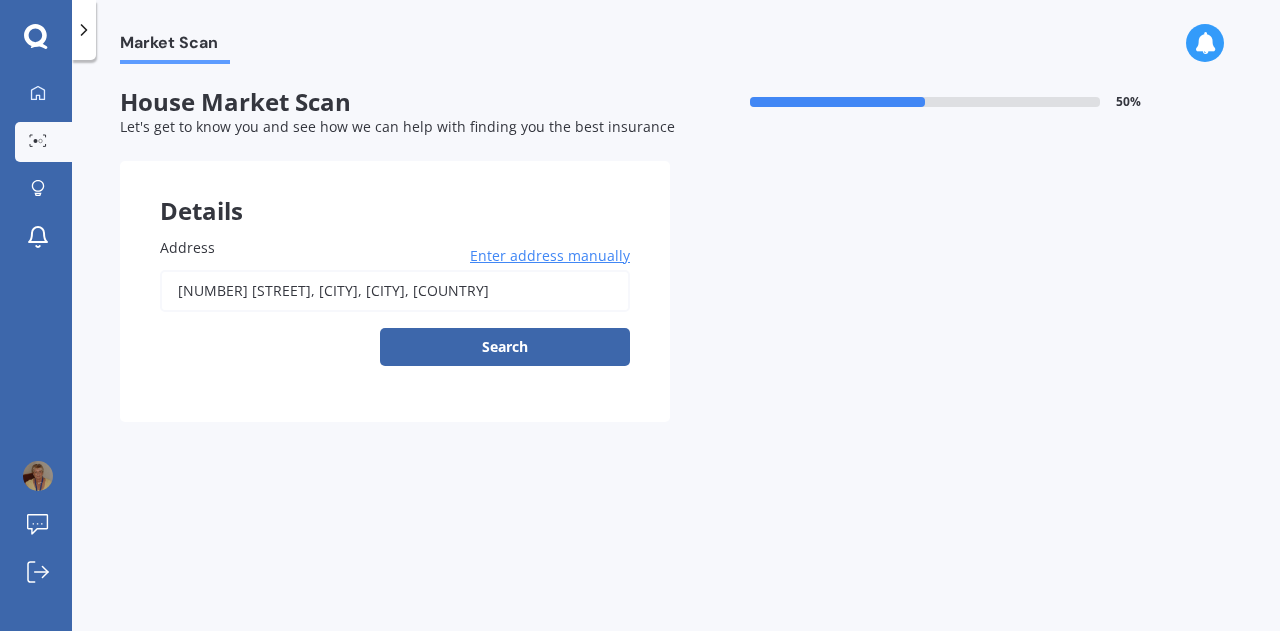 type on "20 Okareka Loop Road, Lake Ōkareka, Rotorua 3076" 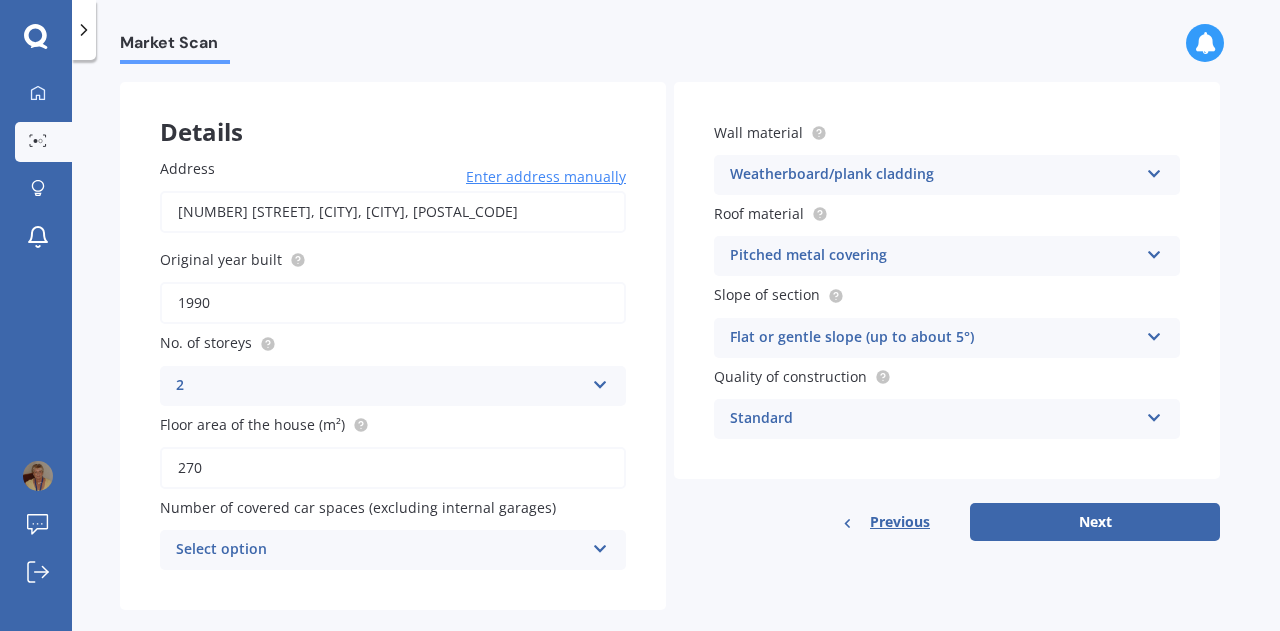 scroll, scrollTop: 111, scrollLeft: 0, axis: vertical 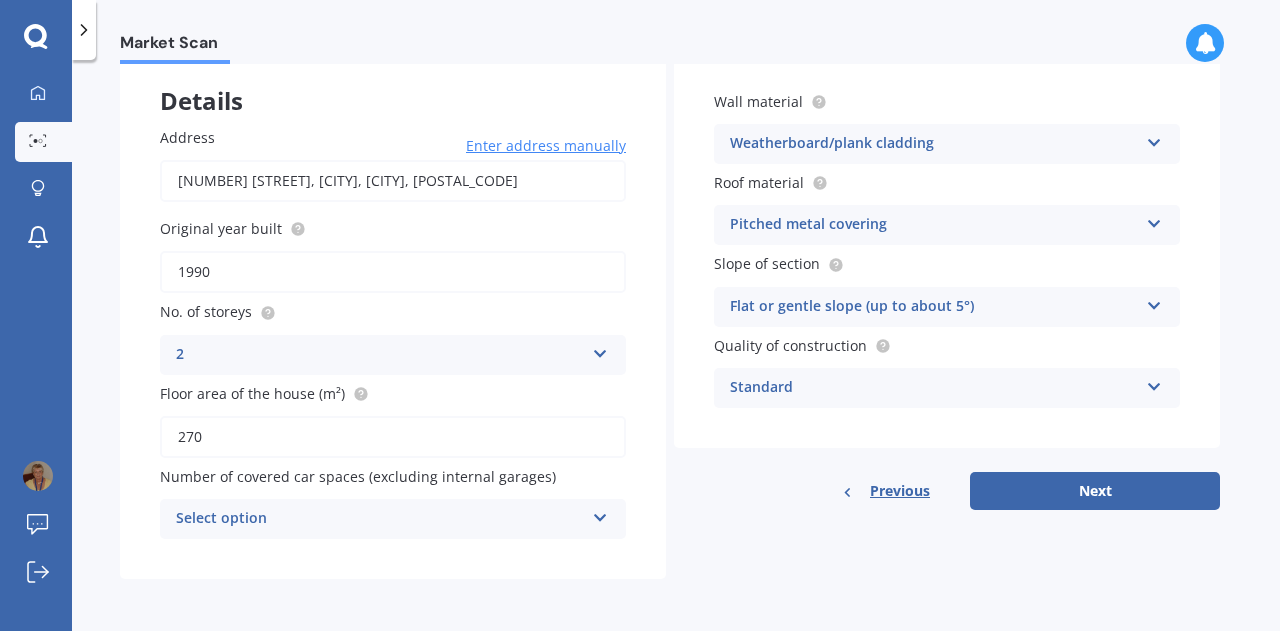 click at bounding box center [600, 514] 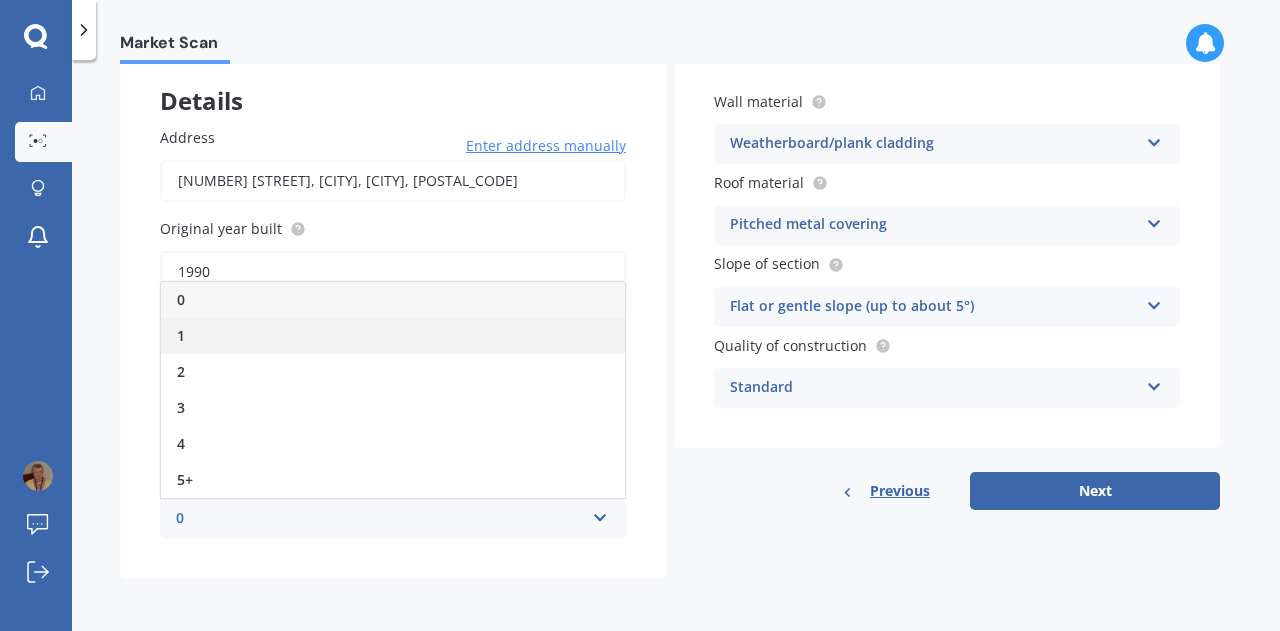click on "1" at bounding box center [393, 336] 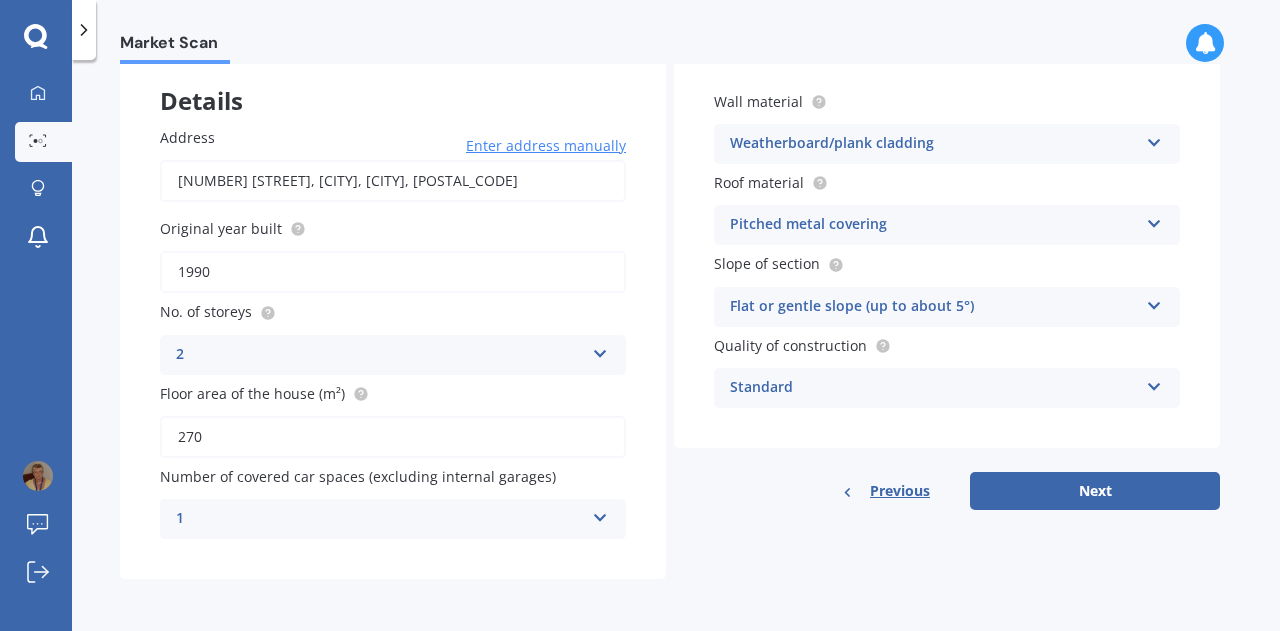 click at bounding box center (1154, 302) 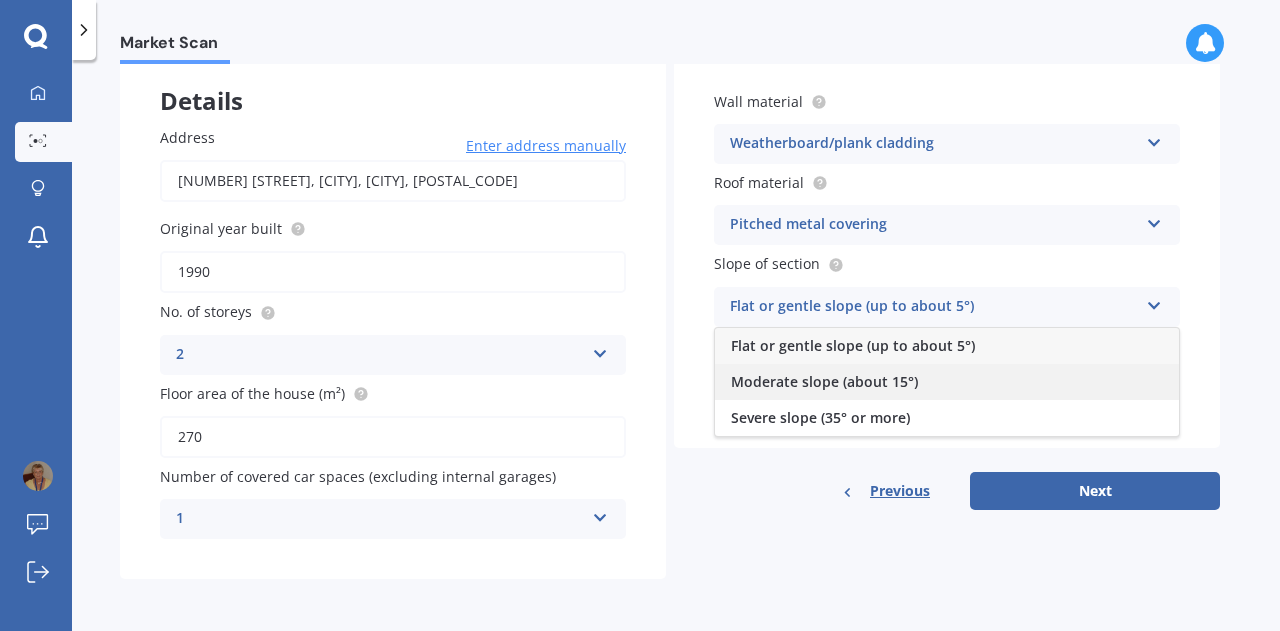 click on "Moderate slope (about 15°)" at bounding box center [947, 382] 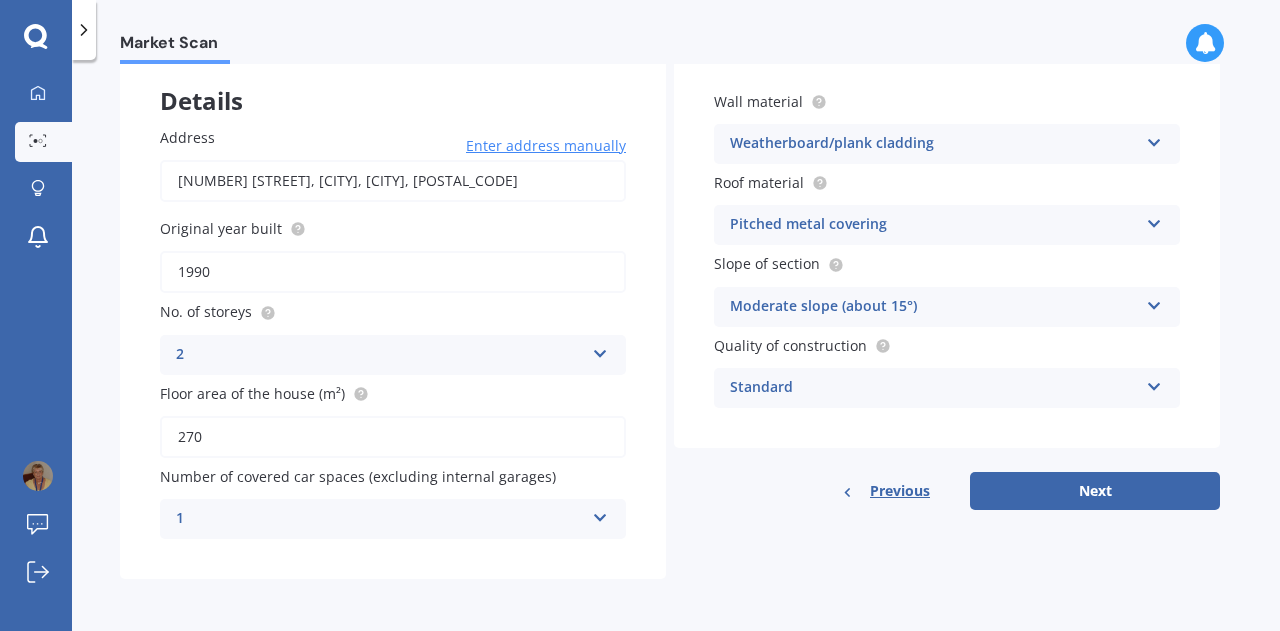 click on "1990" at bounding box center [393, 272] 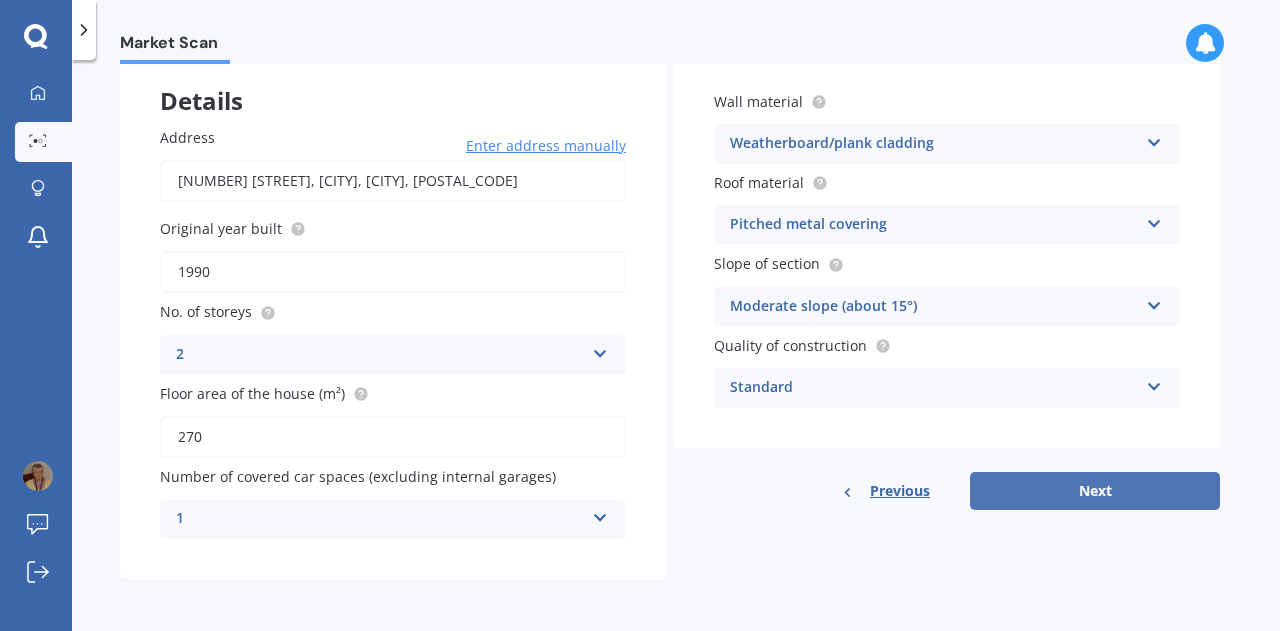 click on "Next" at bounding box center [1095, 491] 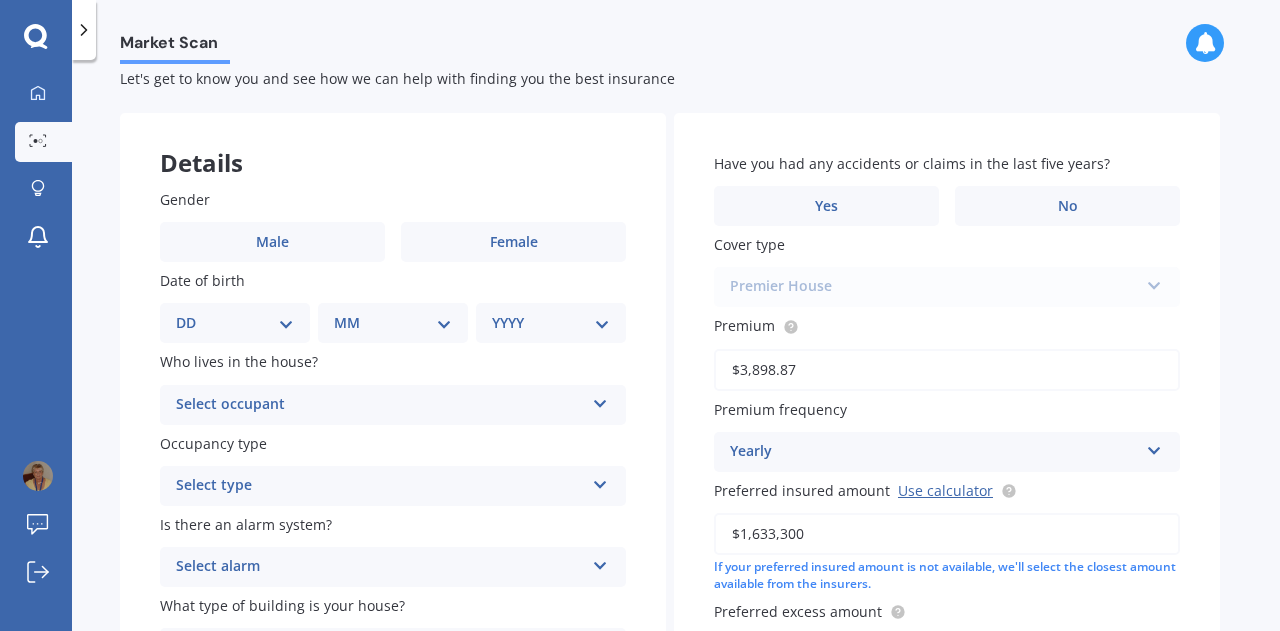 scroll, scrollTop: 0, scrollLeft: 0, axis: both 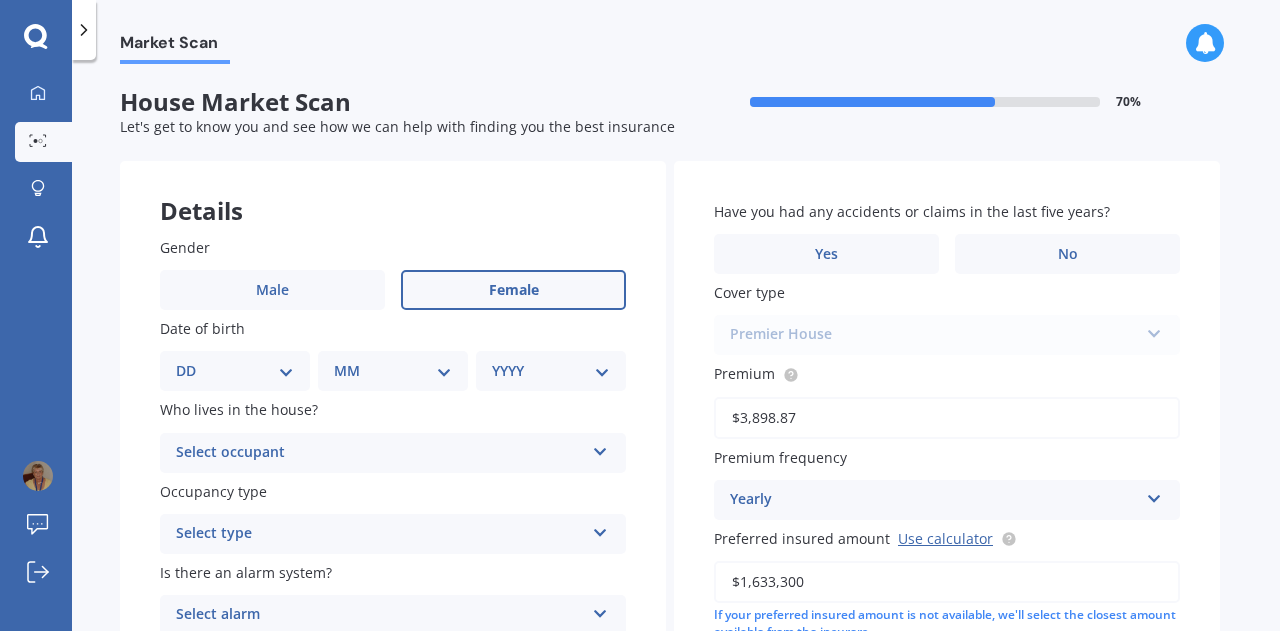 click on "Female" at bounding box center [514, 290] 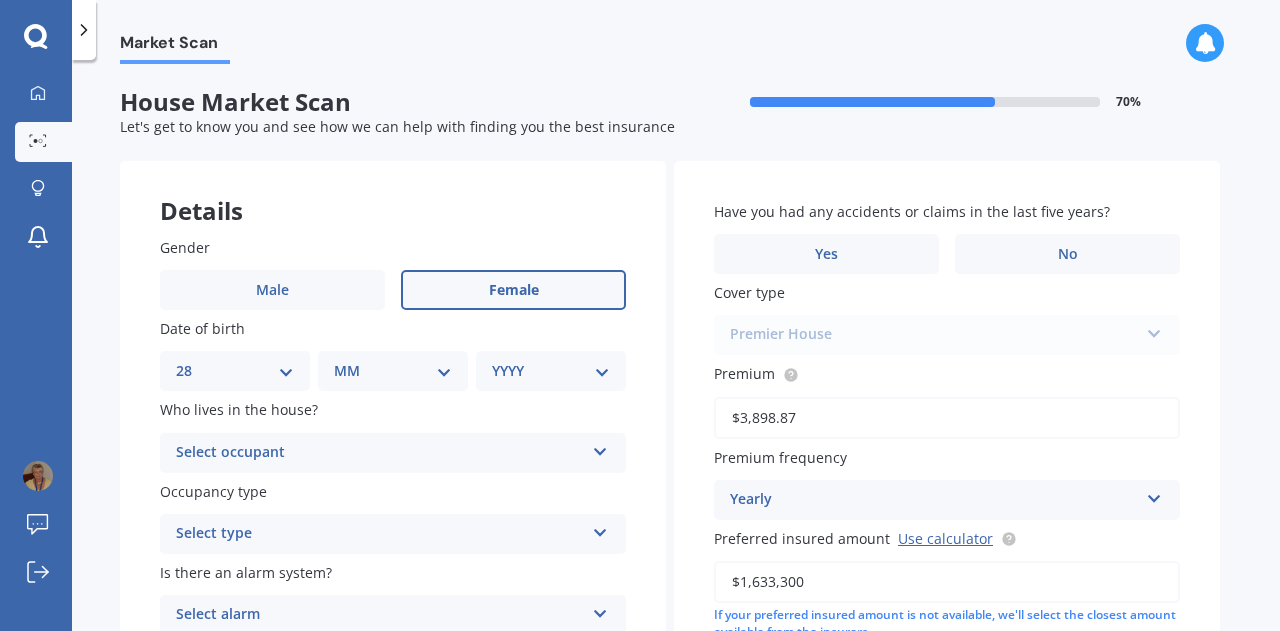 click on "DD 01 02 03 04 05 06 07 08 09 10 11 12 13 14 15 16 17 18 19 20 21 22 23 24 25 26 27 28 29 30 31" at bounding box center (235, 371) 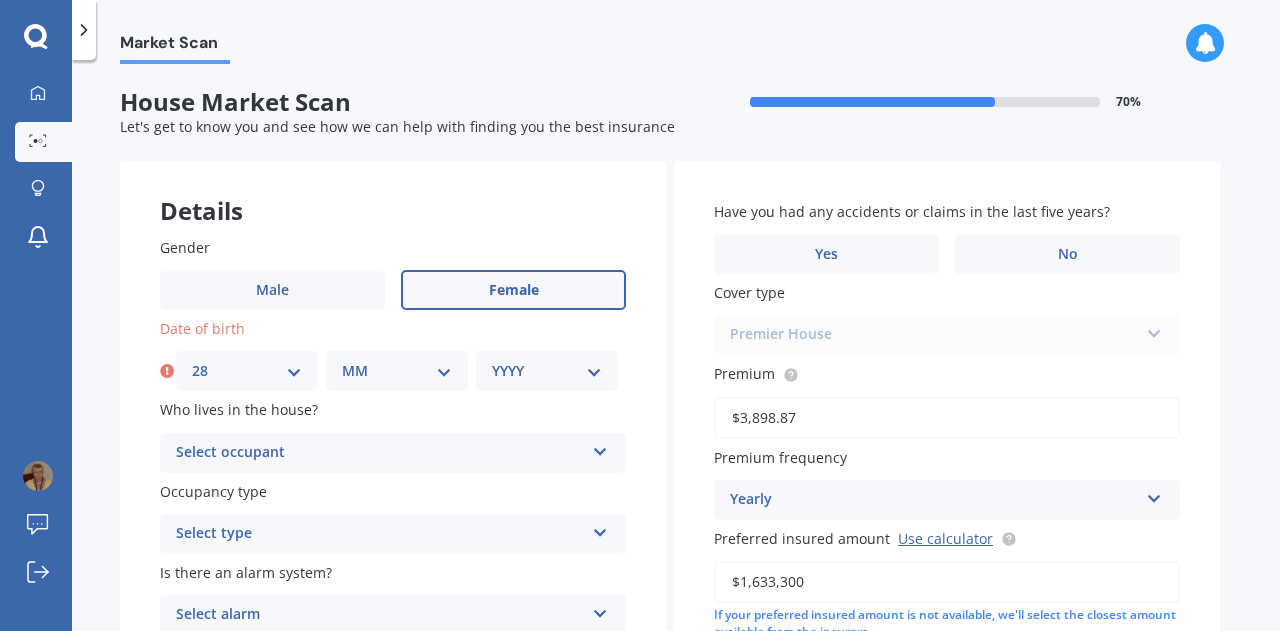 click on "MM 01 02 03 04 05 06 07 08 09 10 11 12" at bounding box center (397, 371) 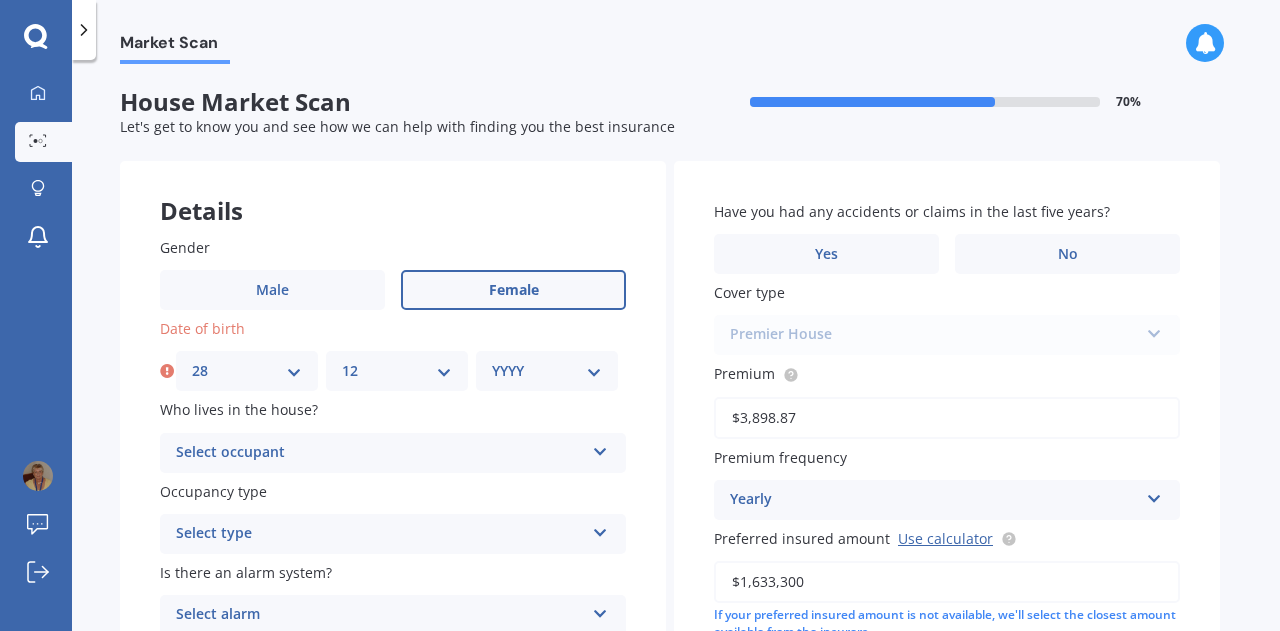 click on "MM 01 02 03 04 05 06 07 08 09 10 11 12" at bounding box center (397, 371) 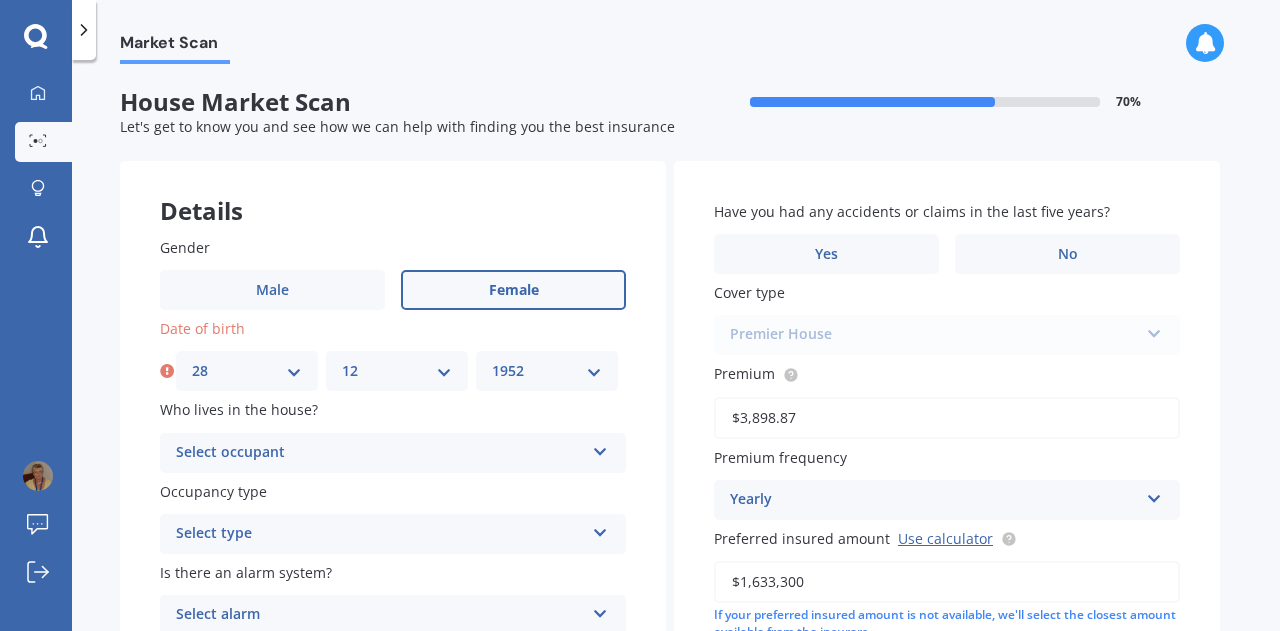 click on "YYYY 2009 2008 2007 2006 2005 2004 2003 2002 2001 2000 1999 1998 1997 1996 1995 1994 1993 1992 1991 1990 1989 1988 1987 1986 1985 1984 1983 1982 1981 1980 1979 1978 1977 1976 1975 1974 1973 1972 1971 1970 1969 1968 1967 1966 1965 1964 1963 1962 1961 1960 1959 1958 1957 1956 1955 1954 1953 1952 1951 1950 1949 1948 1947 1946 1945 1944 1943 1942 1941 1940 1939 1938 1937 1936 1935 1934 1933 1932 1931 1930 1929 1928 1927 1926 1925 1924 1923 1922 1921 1920 1919 1918 1917 1916 1915 1914 1913 1912 1911 1910" at bounding box center [547, 371] 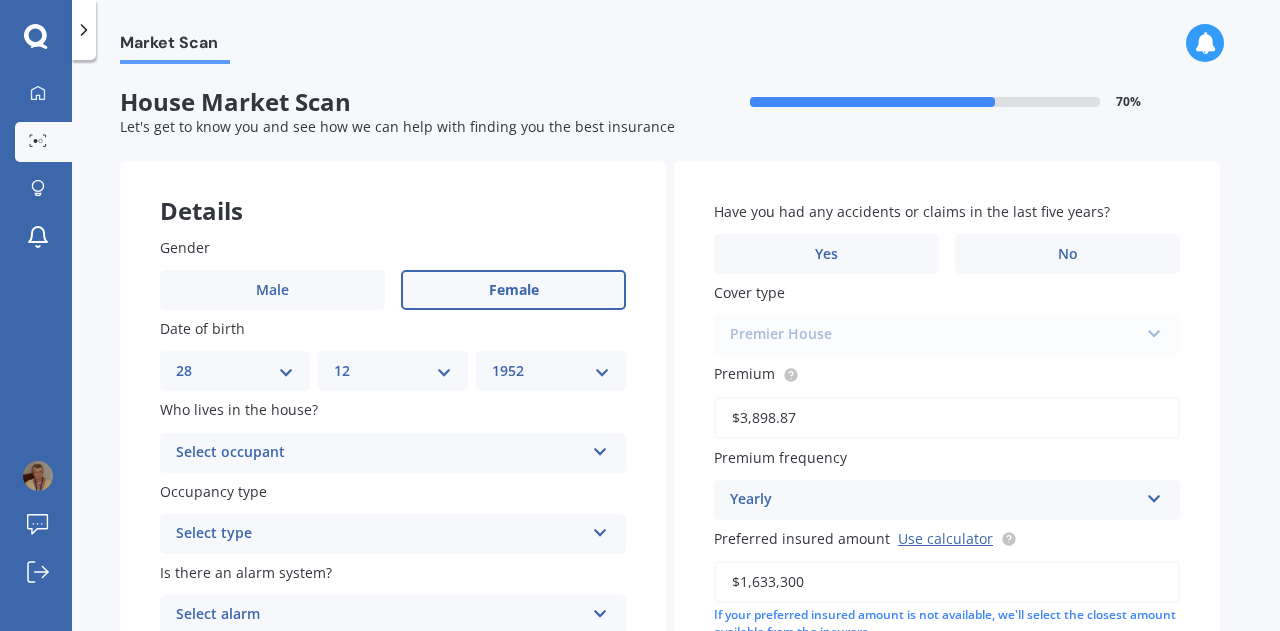 click at bounding box center [600, 448] 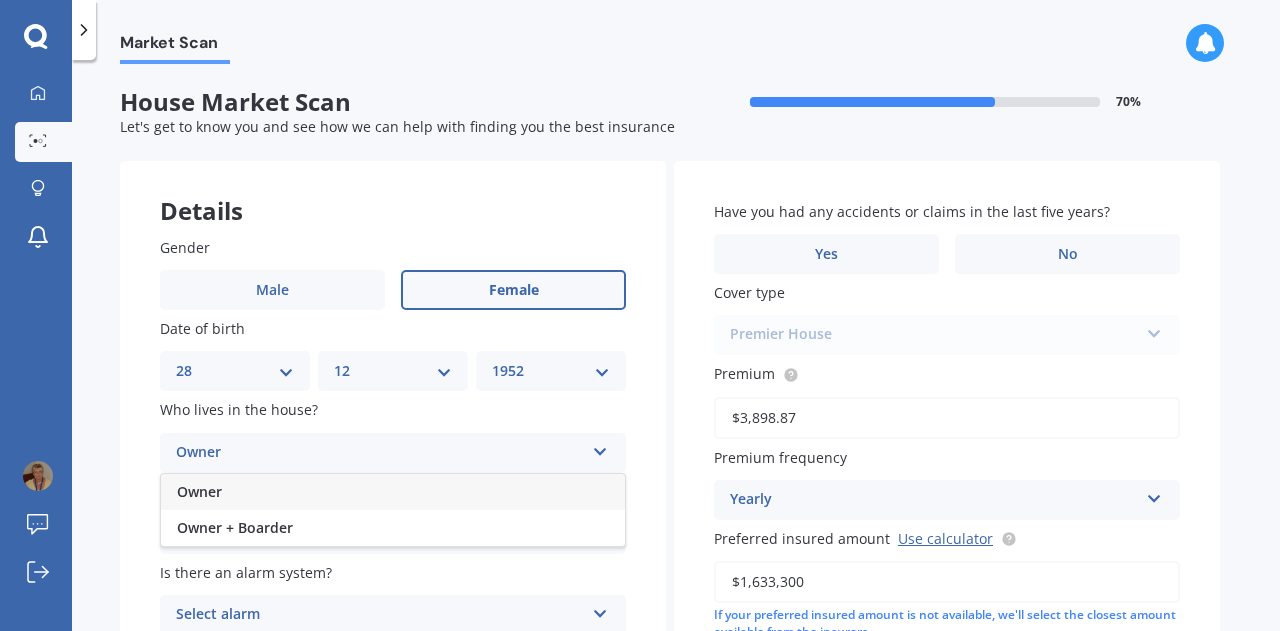 click on "Owner" at bounding box center (393, 492) 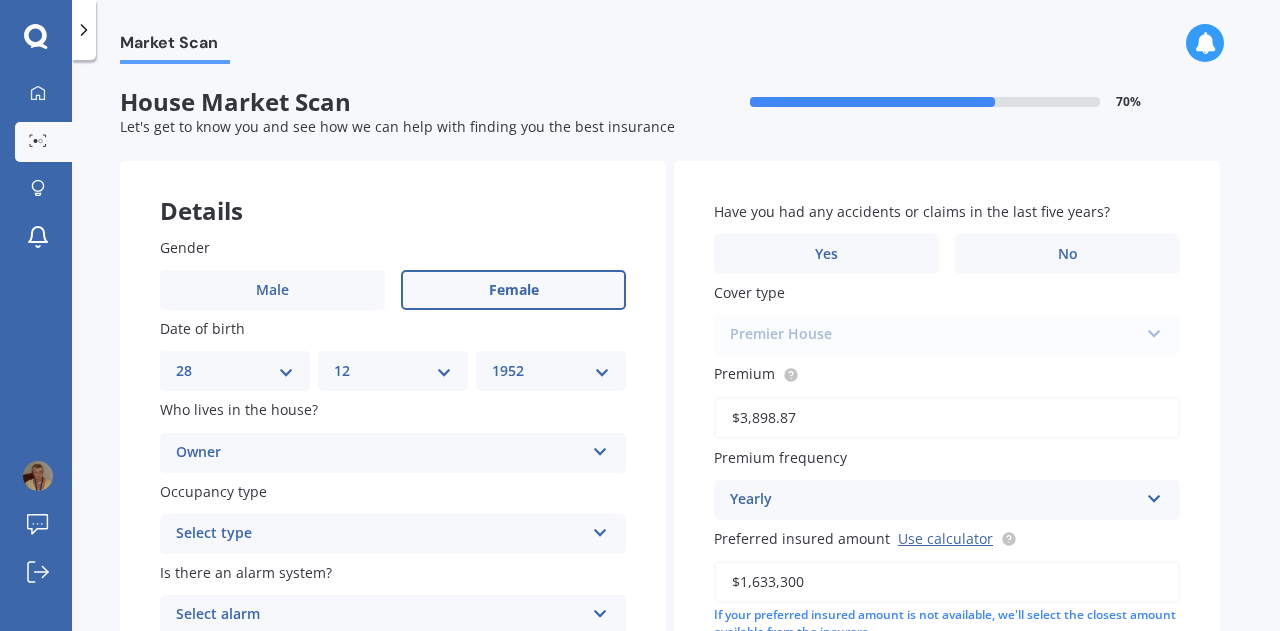 click on "Select type Permanent Holiday (without tenancy)" at bounding box center [393, 534] 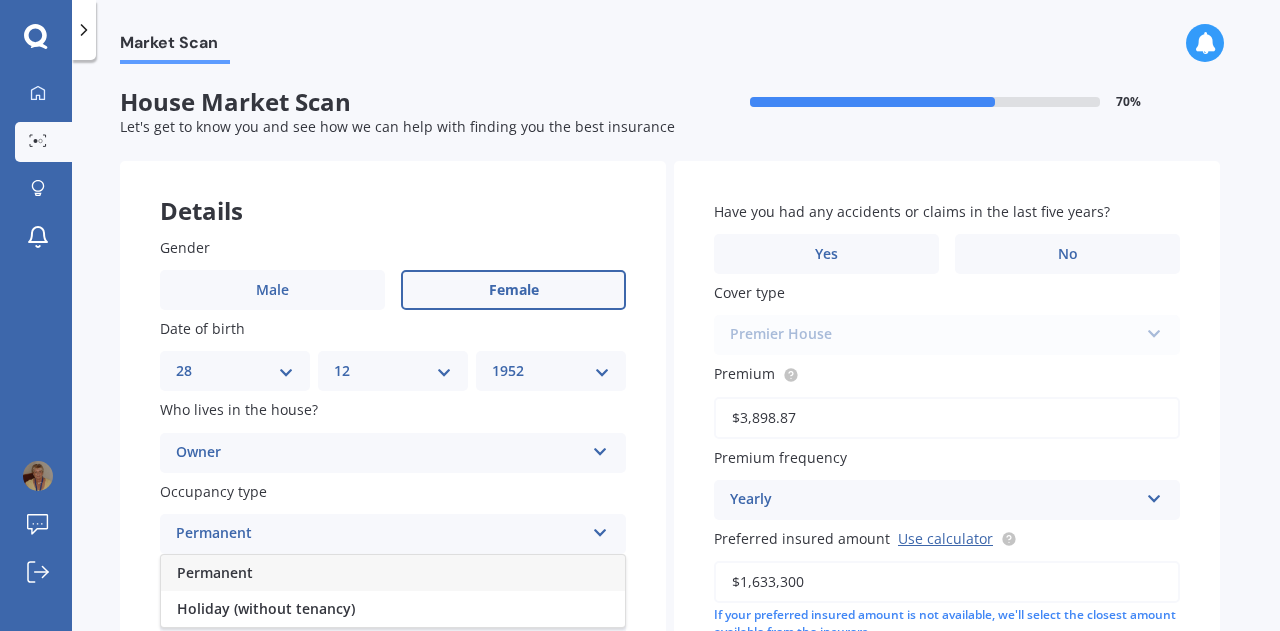 click at bounding box center (600, 529) 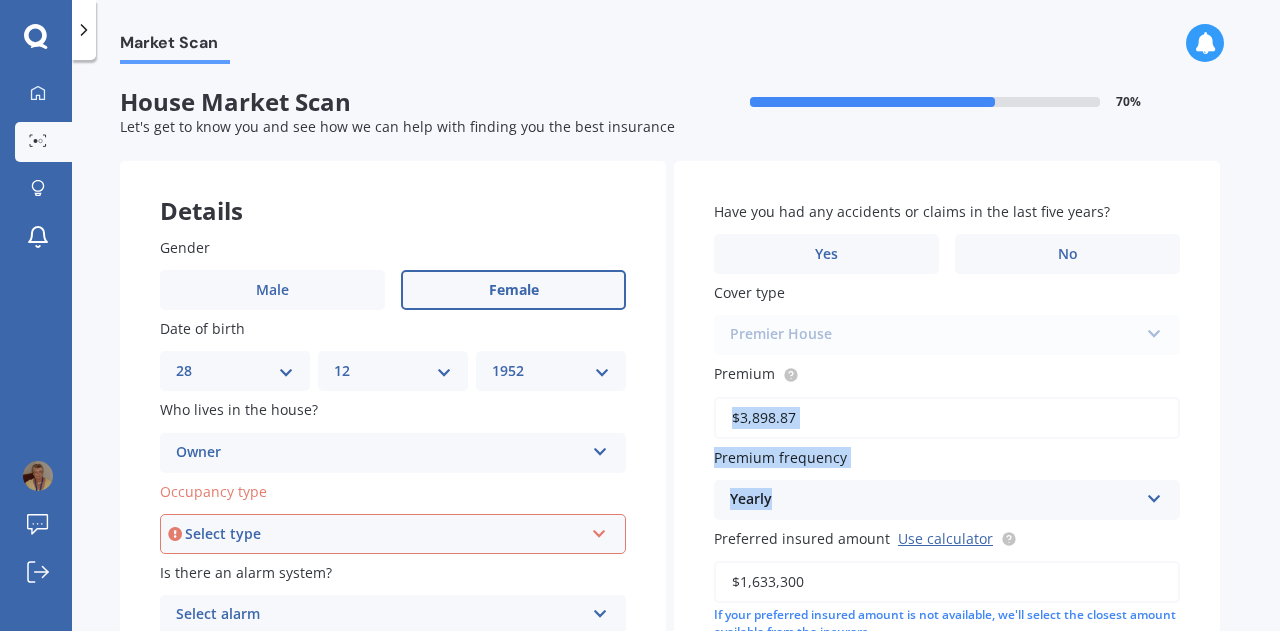 drag, startPoint x: 1268, startPoint y: 430, endPoint x: 1278, endPoint y: 506, distance: 76.655075 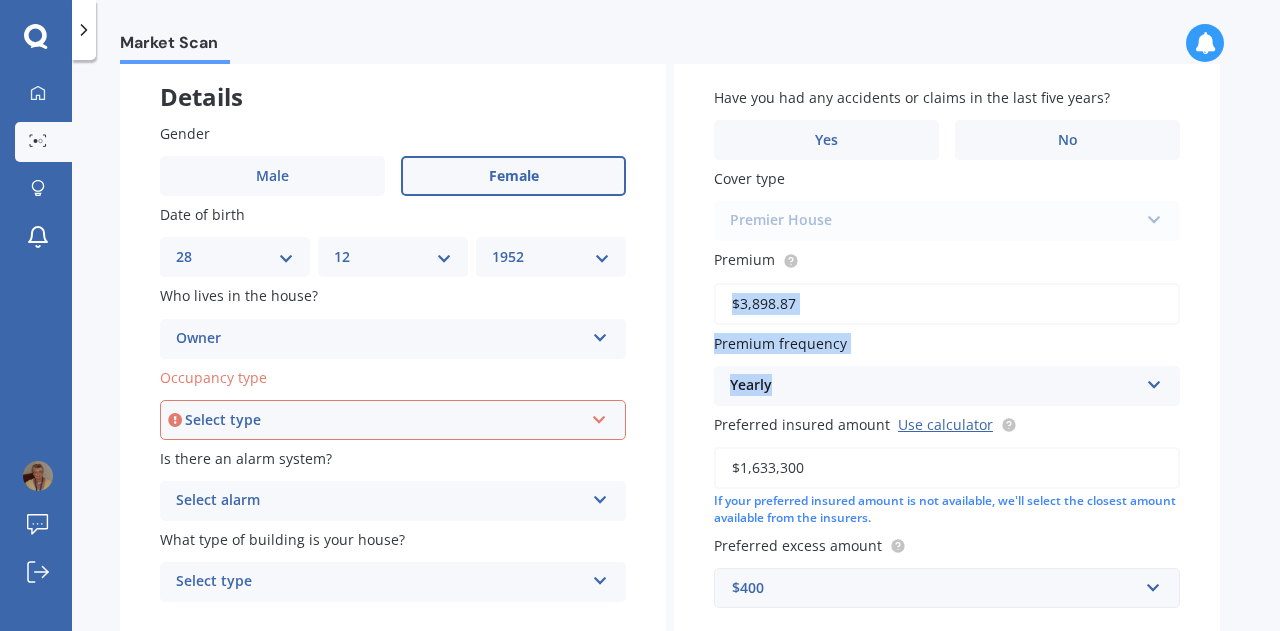 scroll, scrollTop: 178, scrollLeft: 0, axis: vertical 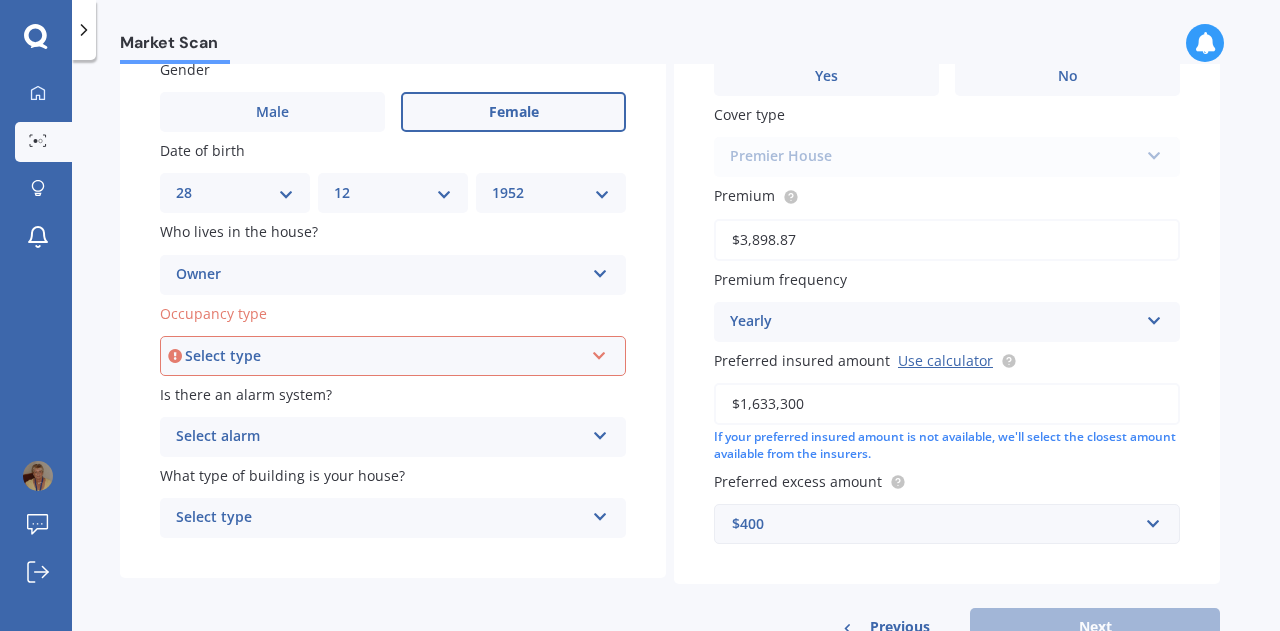 click at bounding box center [599, 352] 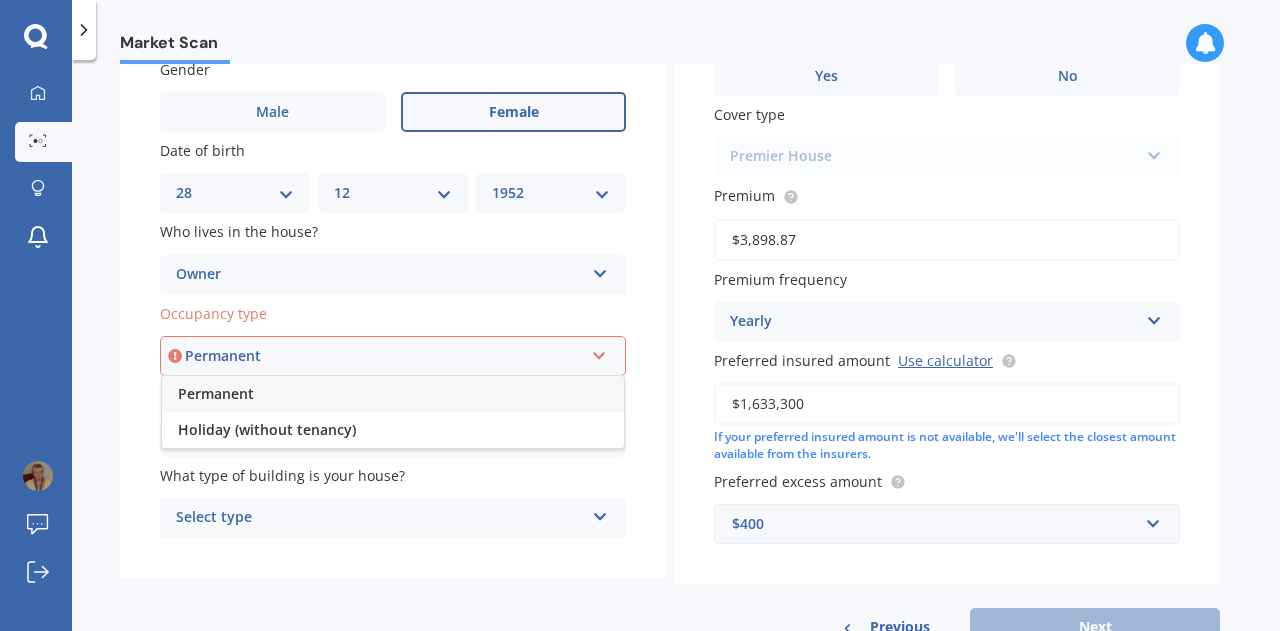 click on "Permanent" at bounding box center (393, 394) 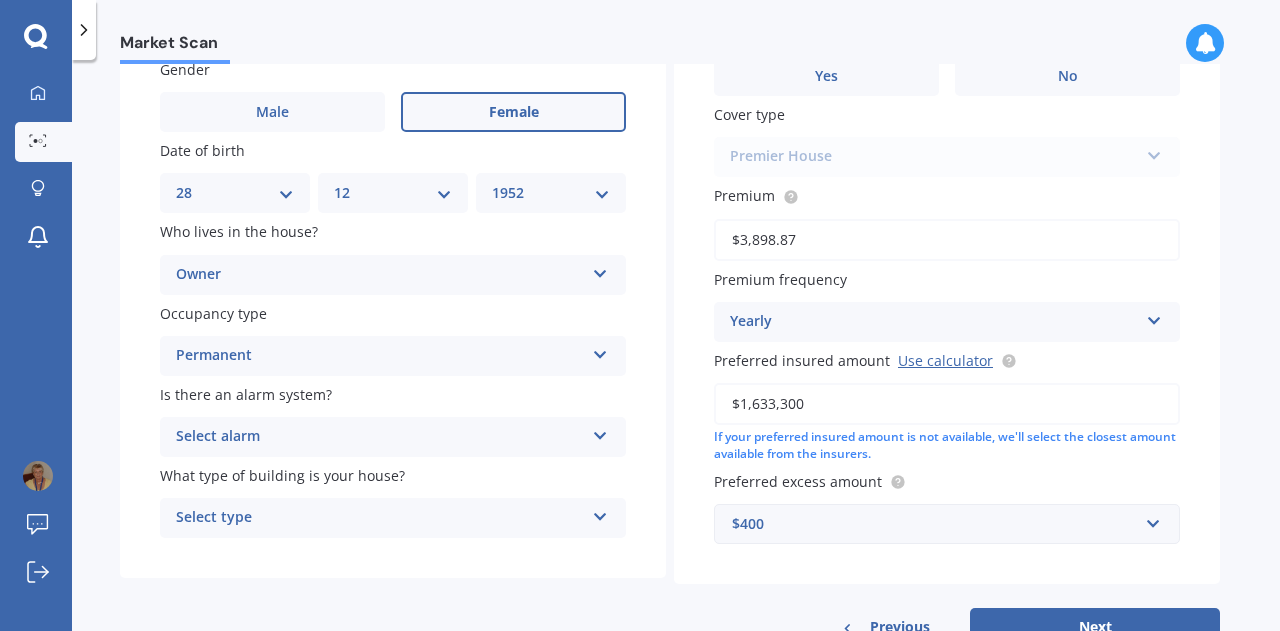 click at bounding box center (600, 432) 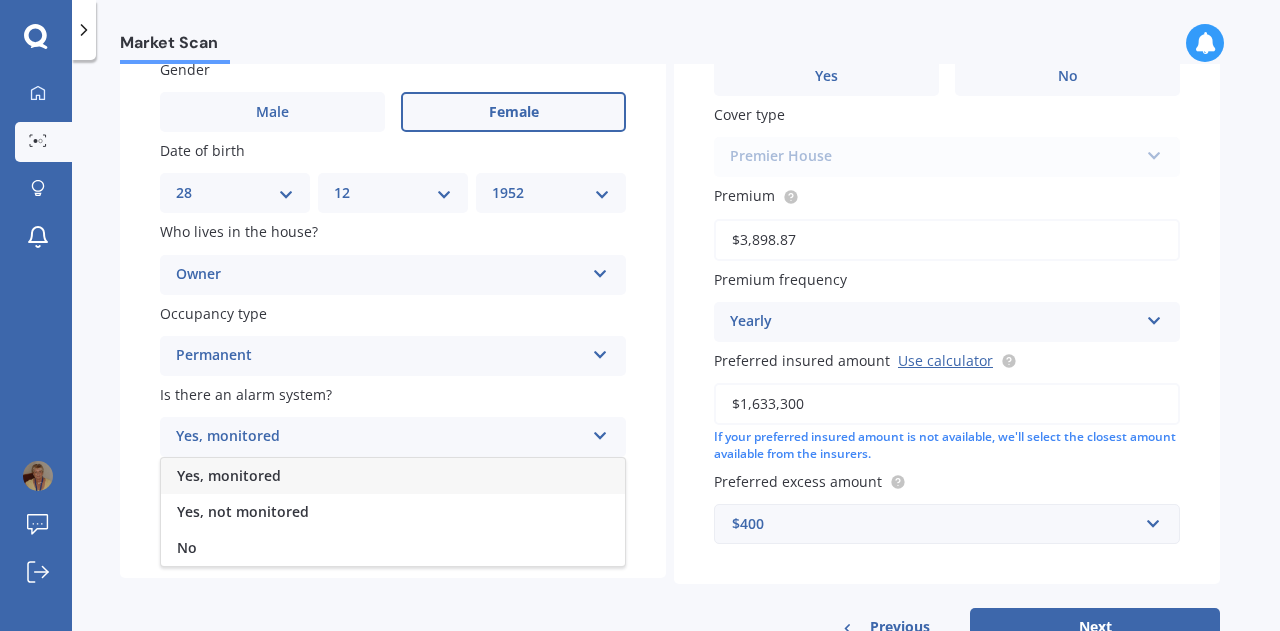 click on "Gender Male Female Date of birth DD 01 02 03 04 05 06 07 08 09 10 11 12 13 14 15 16 17 18 19 20 21 22 23 24 25 26 27 28 29 30 31 MM 01 02 03 04 05 06 07 08 09 10 11 12 YYYY 2009 2008 2007 2006 2005 2004 2003 2002 2001 2000 1999 1998 1997 1996 1995 1994 1993 1992 1991 1990 1989 1988 1987 1986 1985 1984 1983 1982 1981 1980 1979 1978 1977 1976 1975 1974 1973 1972 1971 1970 1969 1968 1967 1966 1965 1964 1963 1962 1961 1960 1959 1958 1957 1956 1955 1954 1953 1952 1951 1950 1949 1948 1947 1946 1945 1944 1943 1942 1941 1940 1939 1938 1937 1936 1935 1934 1933 1932 1931 1930 1929 1928 1927 1926 1925 1924 1923 1922 1921 1920 1919 1918 1917 1916 1915 1914 1913 1912 1911 1910 Who lives in the house? Owner Owner Owner + Boarder Occupancy type Permanent Permanent Holiday (without tenancy) Is there an alarm system? Yes, monitored Yes, monitored Yes, not monitored No What type of building is your house? Select type Freestanding Multi-unit (in a block of 6 or less) Multi-unit (in a block of 7-10)" at bounding box center (393, 299) 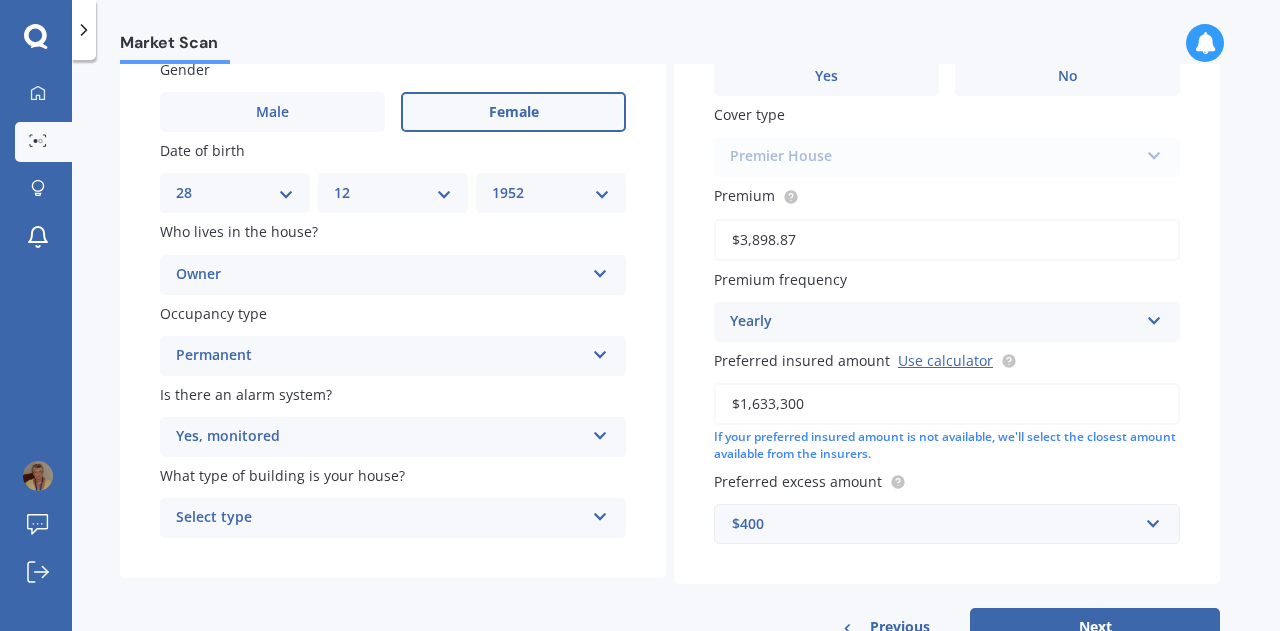 click at bounding box center (600, 432) 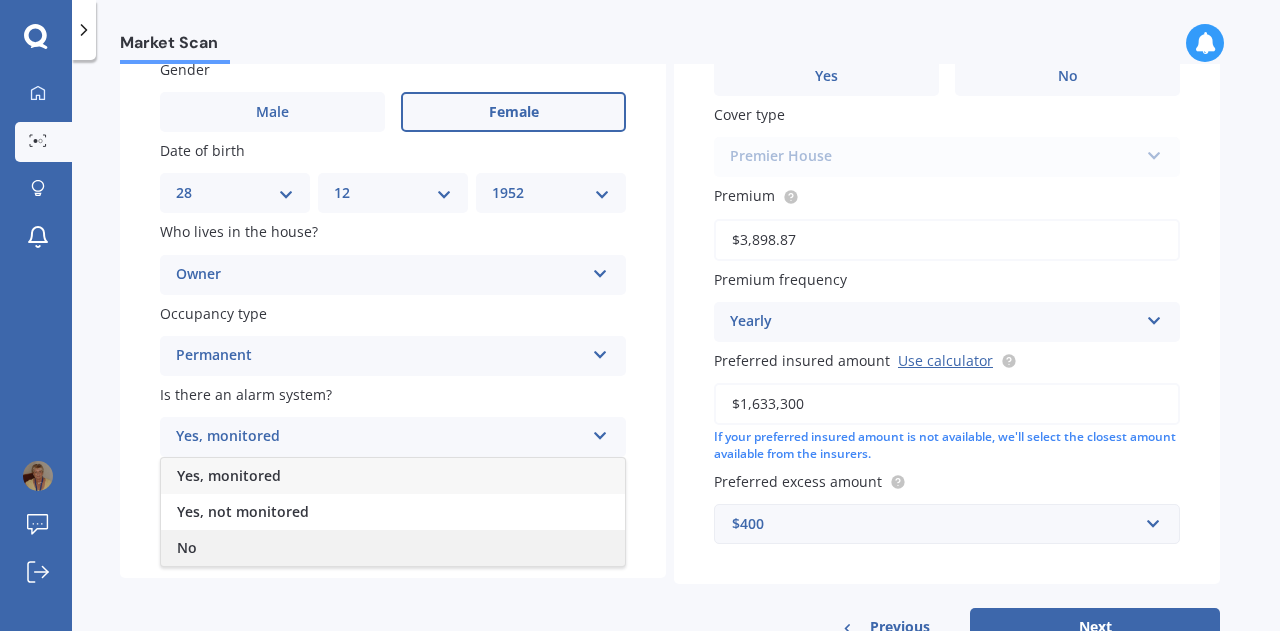 click on "No" at bounding box center [393, 548] 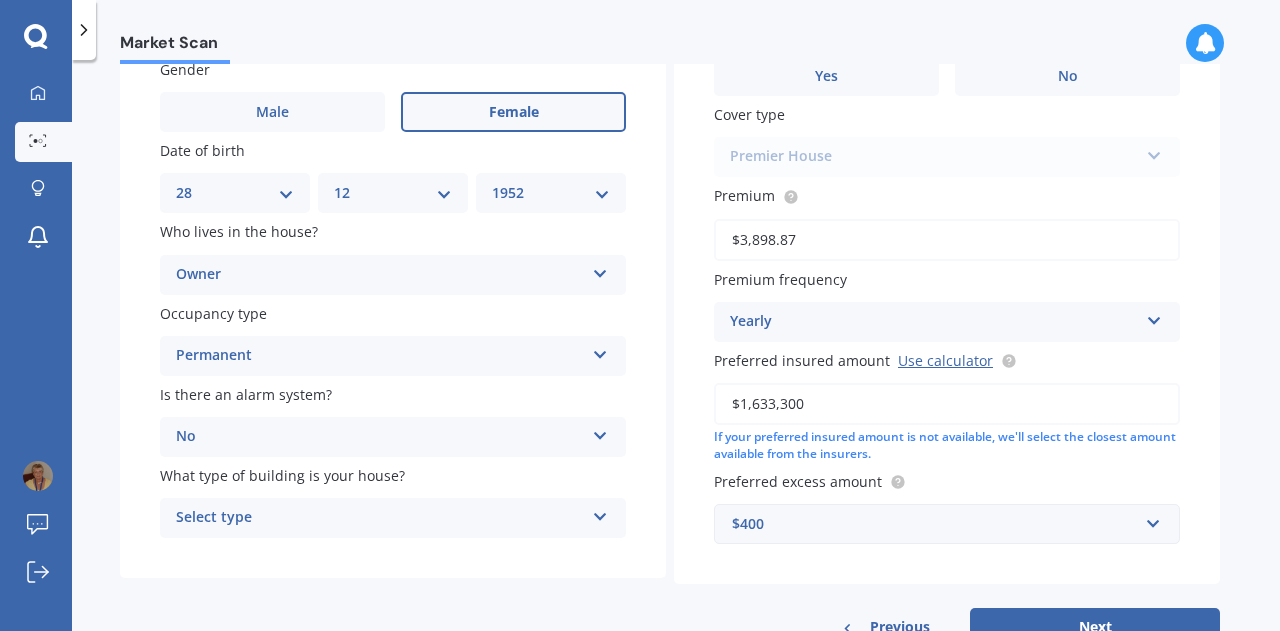 click on "Select type Freestanding Multi-unit (in a block of 6 or less) Multi-unit (in a block of 7-10)" at bounding box center (393, 518) 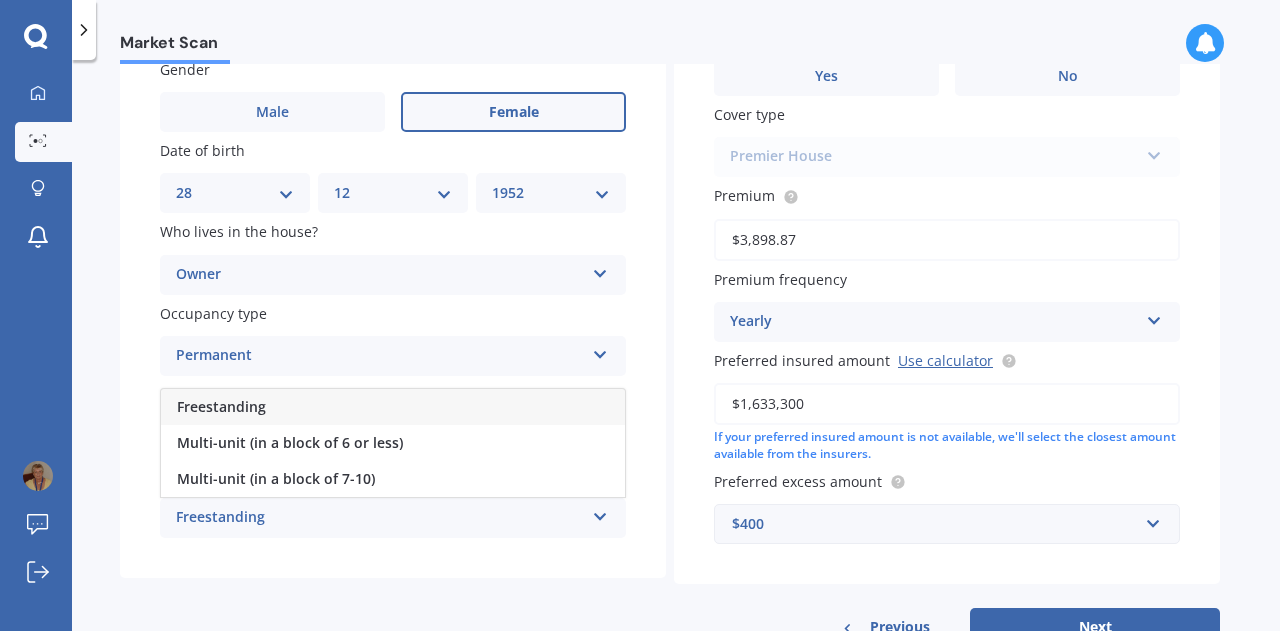 click on "Freestanding" at bounding box center (393, 407) 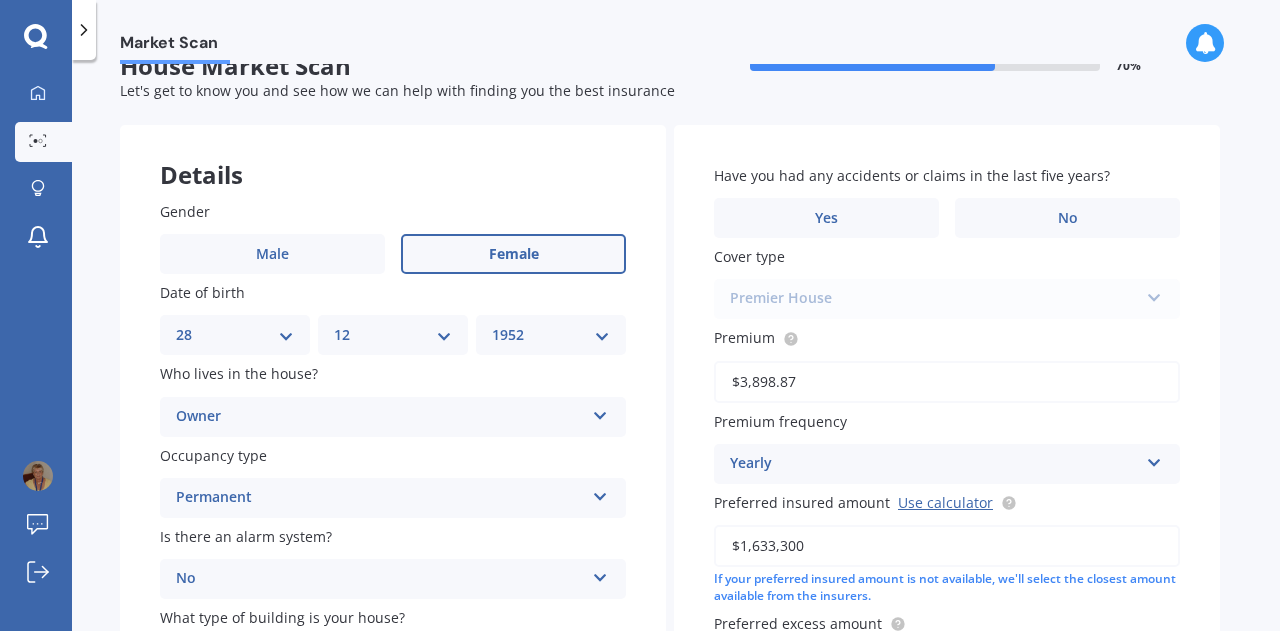 scroll, scrollTop: 0, scrollLeft: 0, axis: both 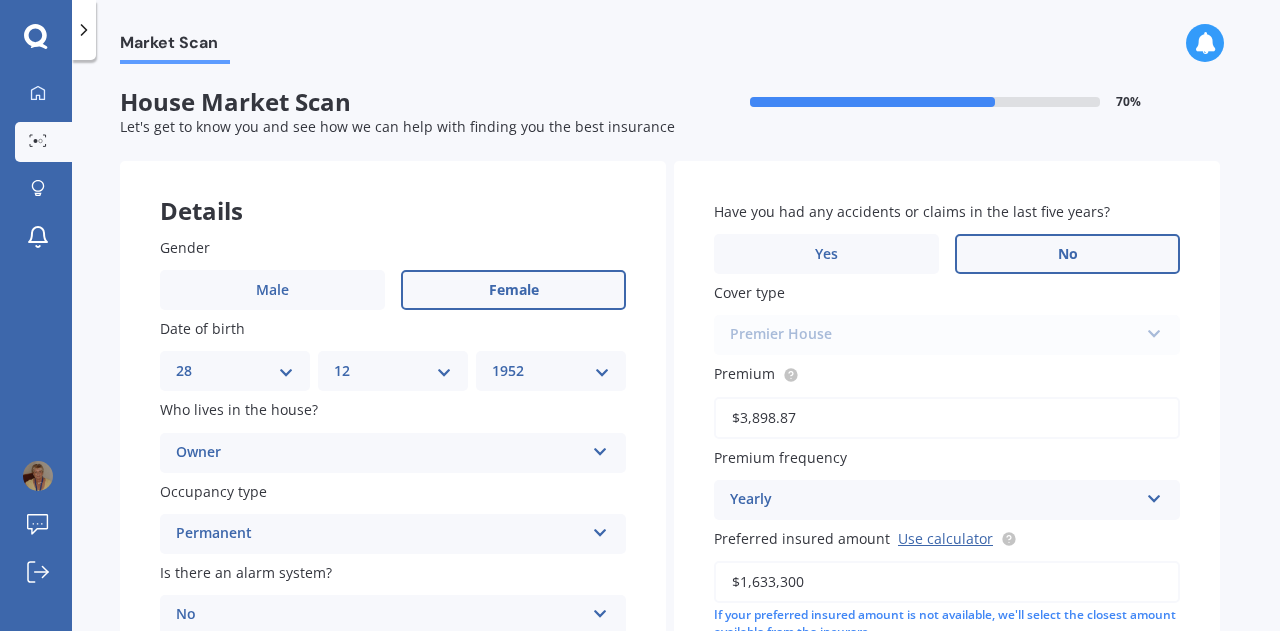 click on "No" at bounding box center (1068, 254) 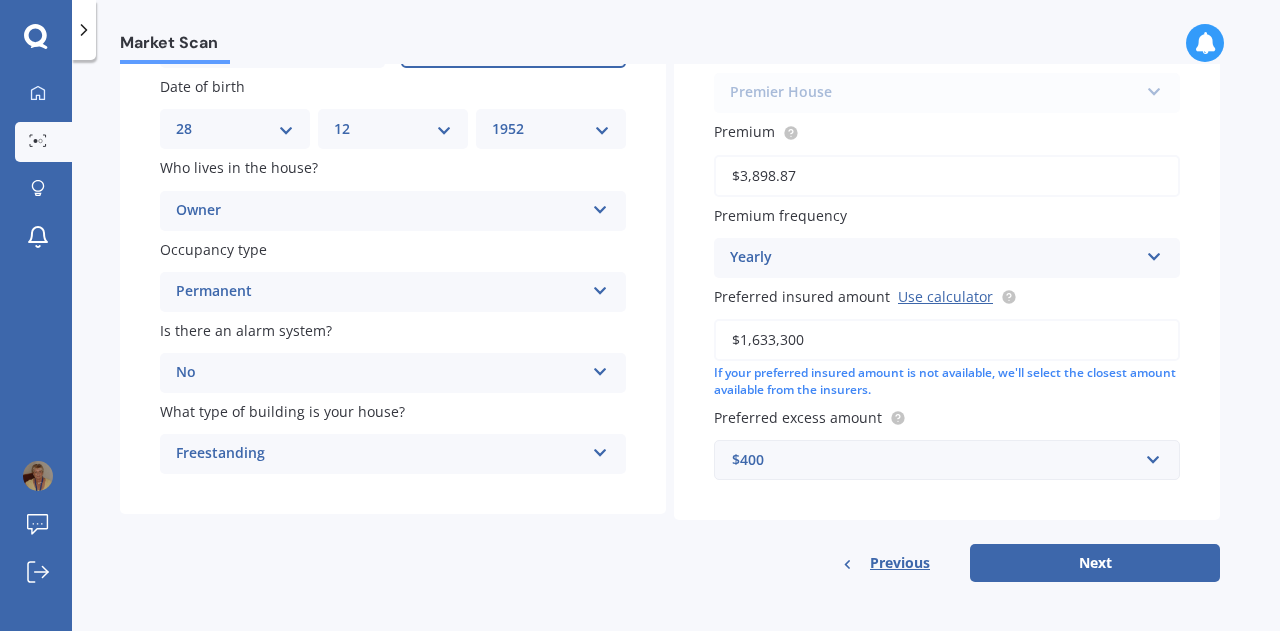 scroll, scrollTop: 246, scrollLeft: 0, axis: vertical 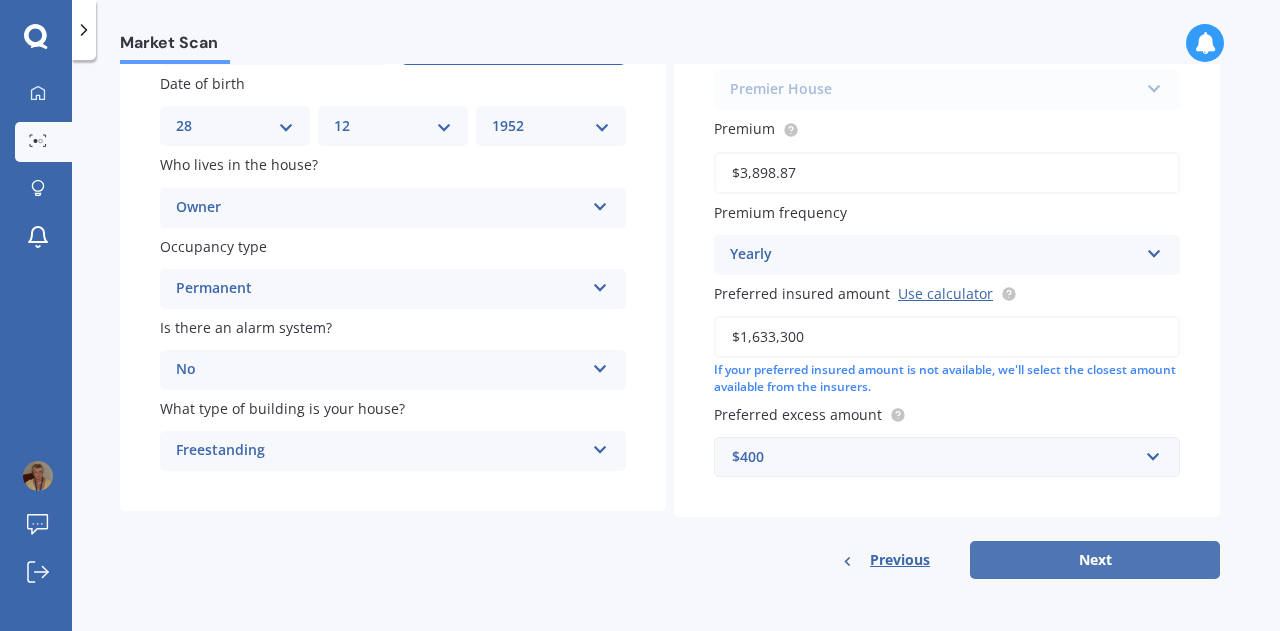 click on "Next" at bounding box center (1095, 560) 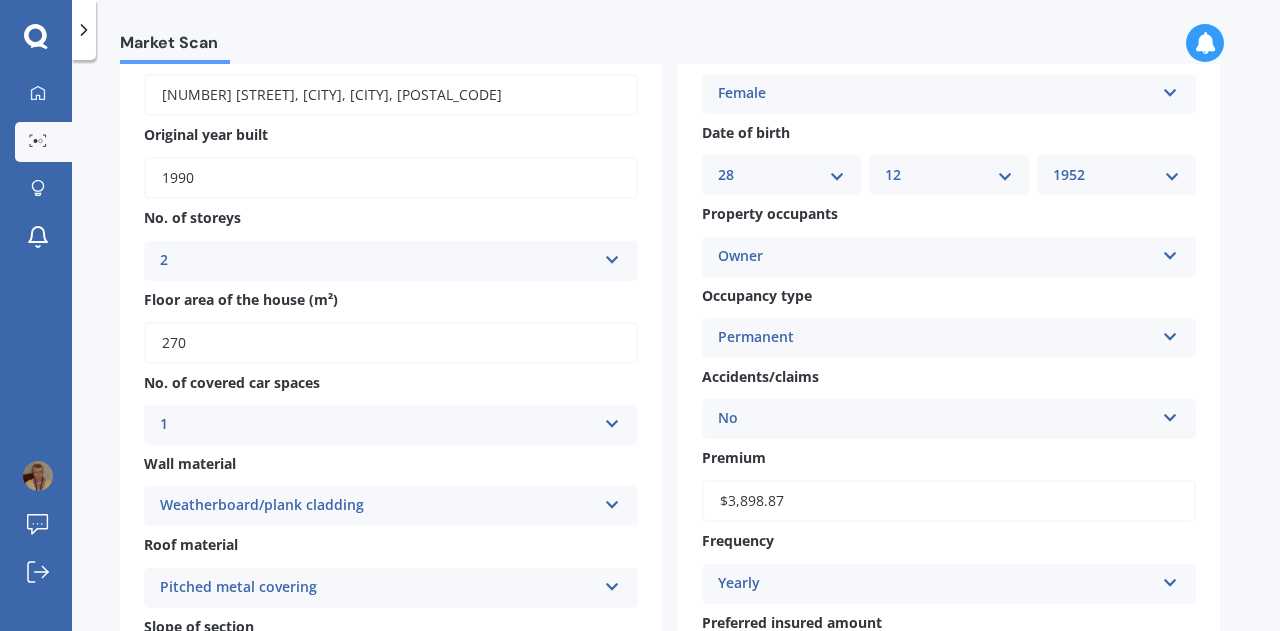 scroll, scrollTop: 238, scrollLeft: 0, axis: vertical 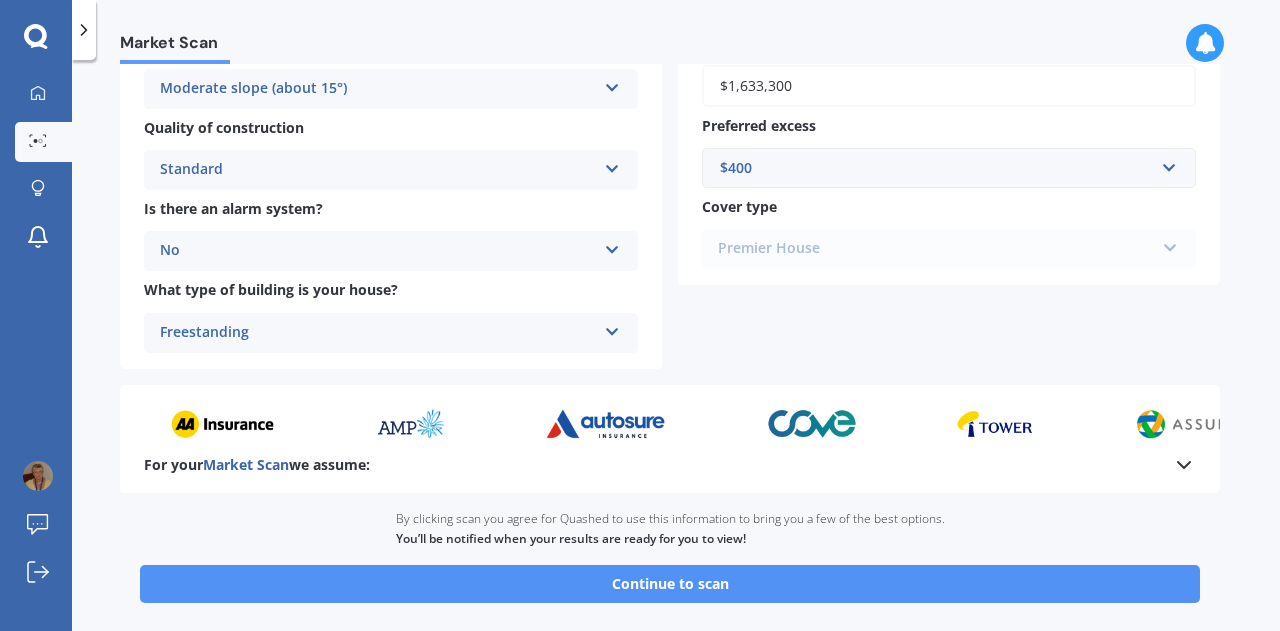 click on "Continue to scan" at bounding box center [670, 584] 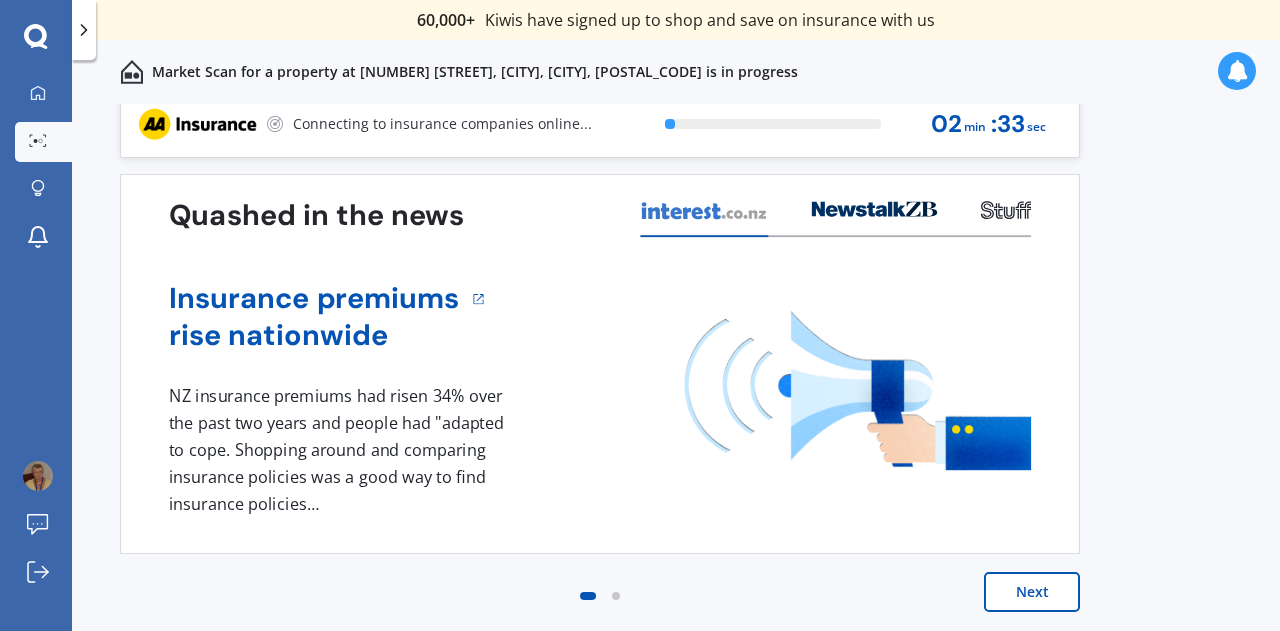 scroll, scrollTop: 0, scrollLeft: 0, axis: both 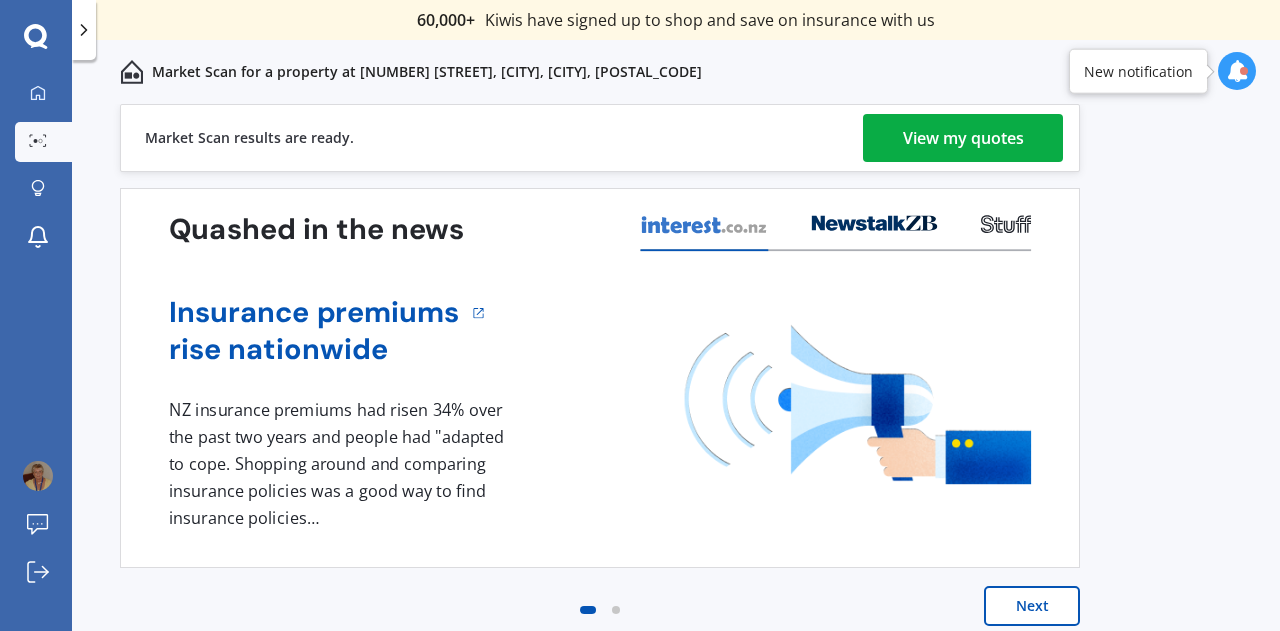 click on "Market Scan for a property at 20 Okareka Loop Road, Lake Ōkareka, Rotorua 3076" at bounding box center (676, 72) 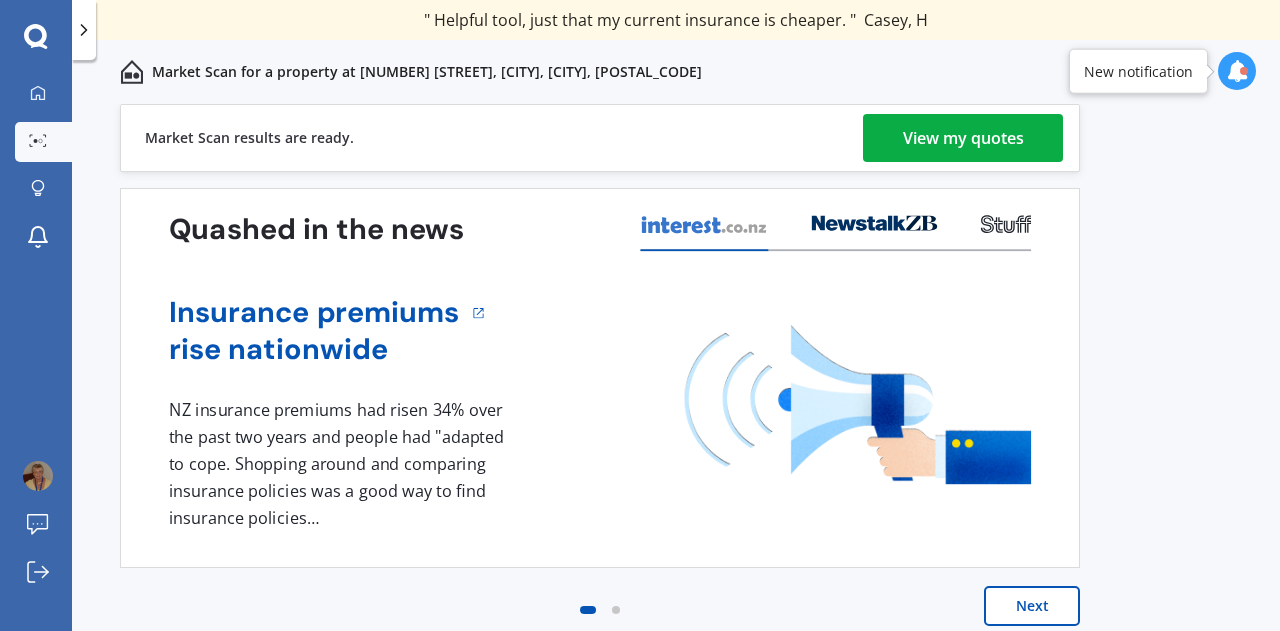click on "View my quotes" at bounding box center [963, 138] 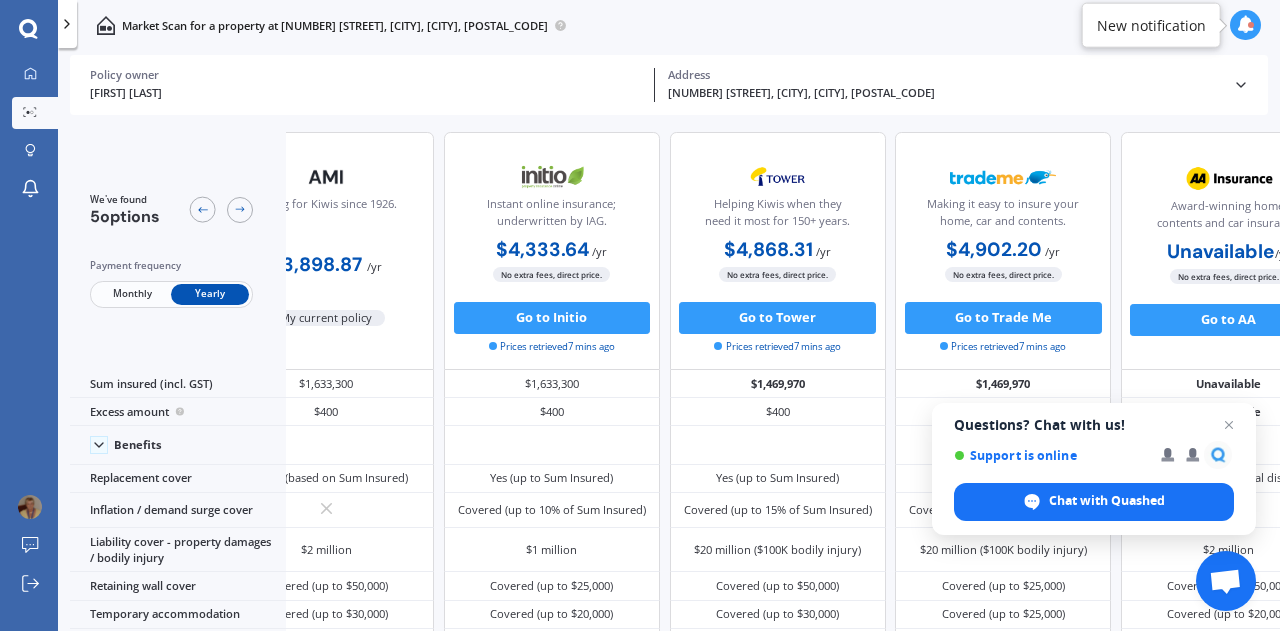 scroll, scrollTop: 0, scrollLeft: 165, axis: horizontal 